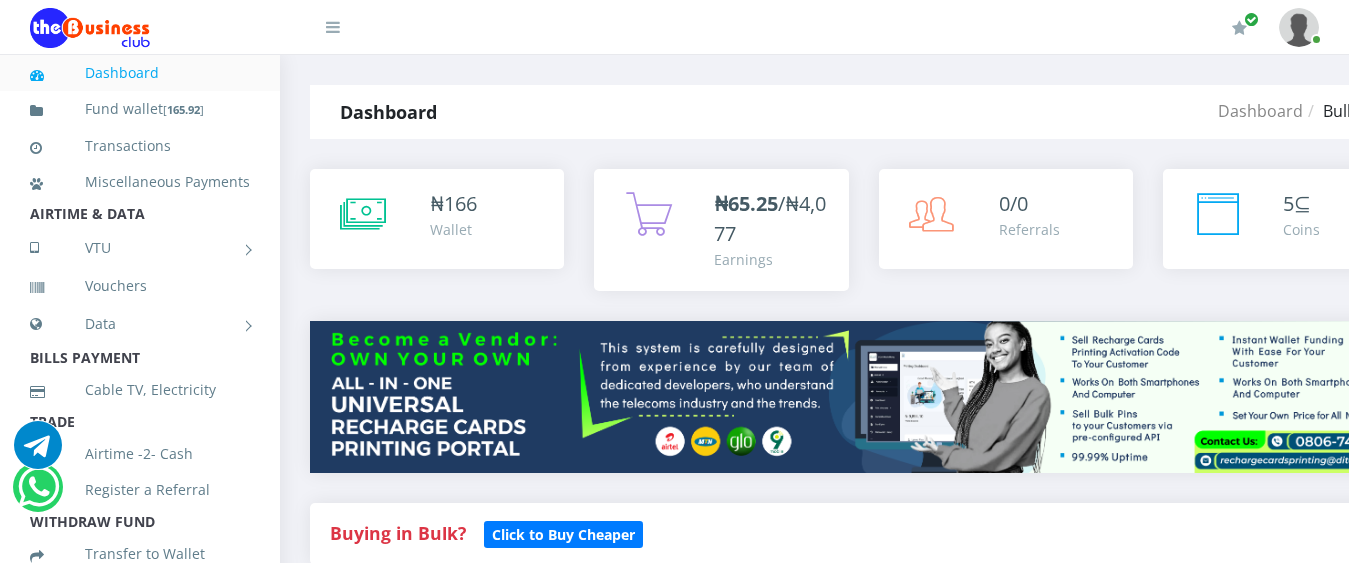 scroll, scrollTop: 0, scrollLeft: 0, axis: both 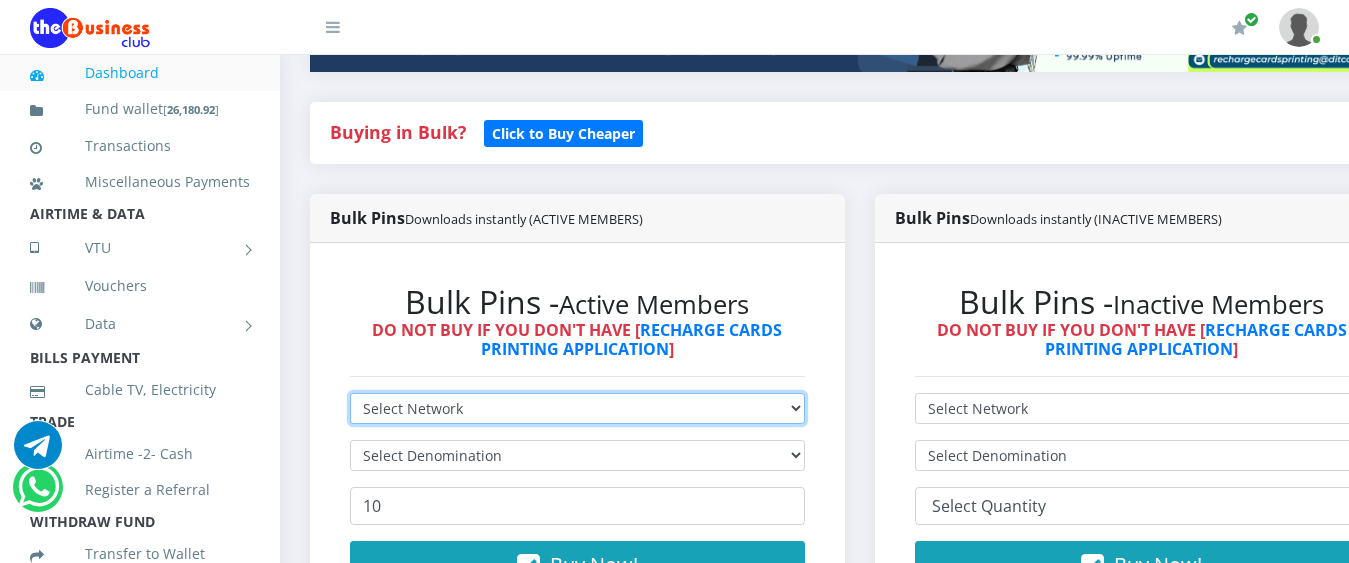 click on "Select Network
MTN
Globacom
9Mobile
Airtel" at bounding box center [577, 408] 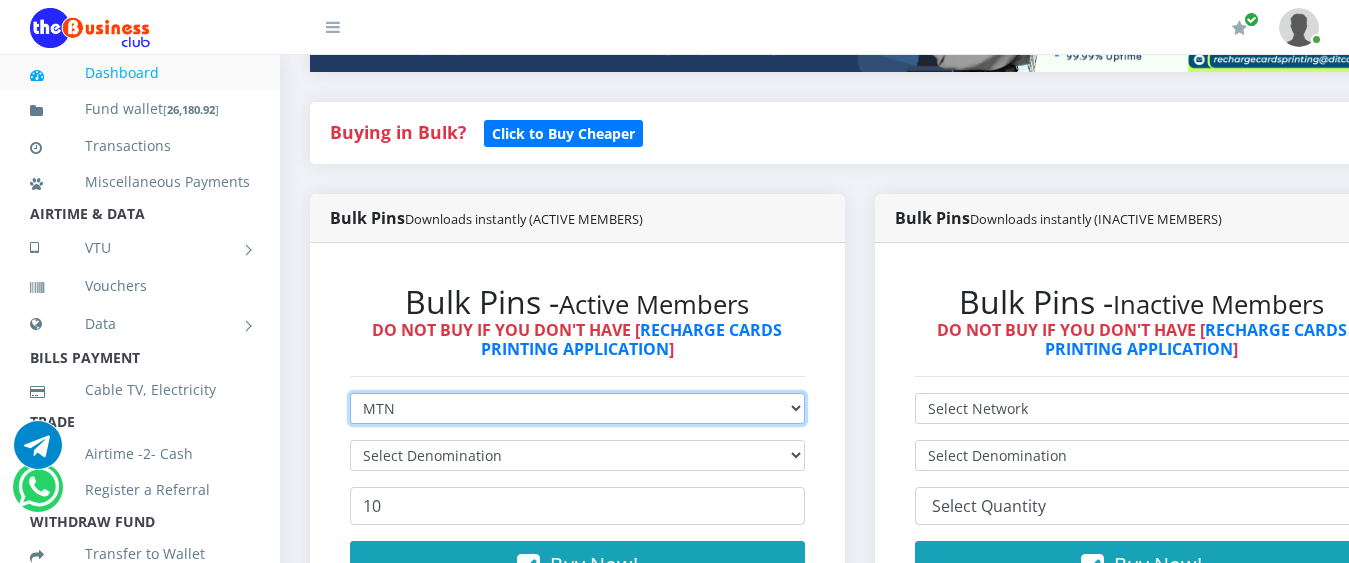 click on "Select Network
MTN
Globacom
9Mobile
Airtel" at bounding box center (577, 408) 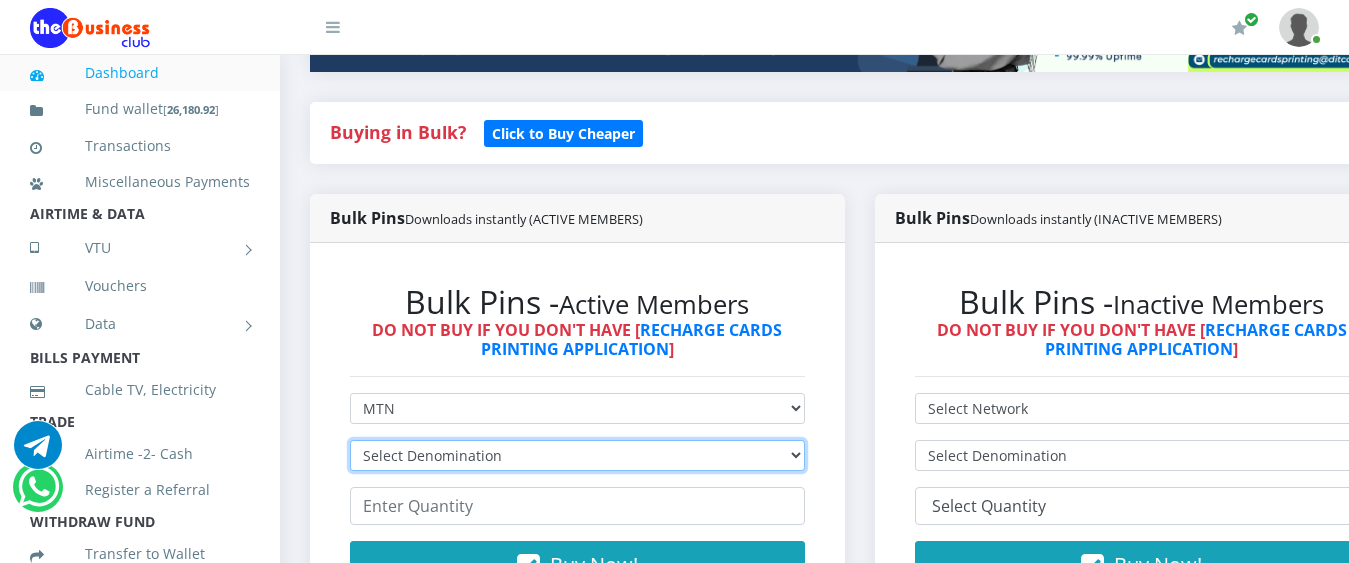click on "Select Denomination MTN NGN100 - ₦96.99 MTN NGN200 - ₦193.98 MTN NGN400 - ₦387.96 MTN NGN500 - ₦484.95 MTN NGN1000 - ₦969.90 MTN NGN1500 - ₦1,454.85" at bounding box center [577, 455] 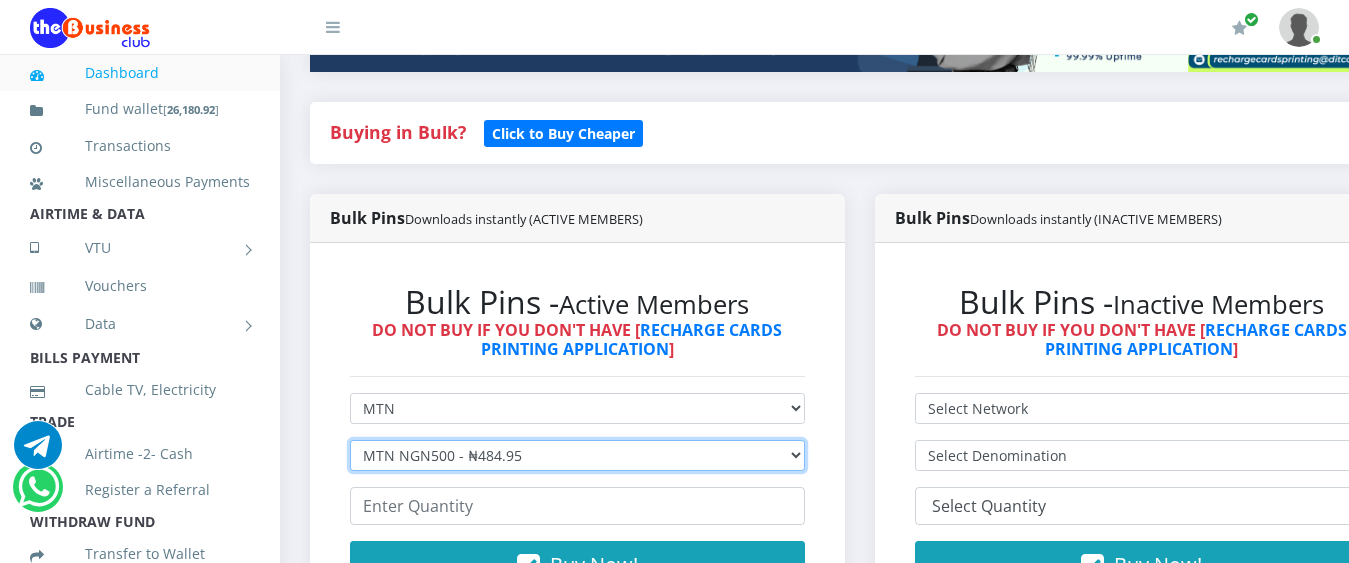 click on "Select Denomination MTN NGN100 - ₦96.99 MTN NGN200 - ₦193.98 MTN NGN400 - ₦387.96 MTN NGN500 - ₦484.95 MTN NGN1000 - ₦969.90 MTN NGN1500 - ₦1,454.85" at bounding box center [577, 455] 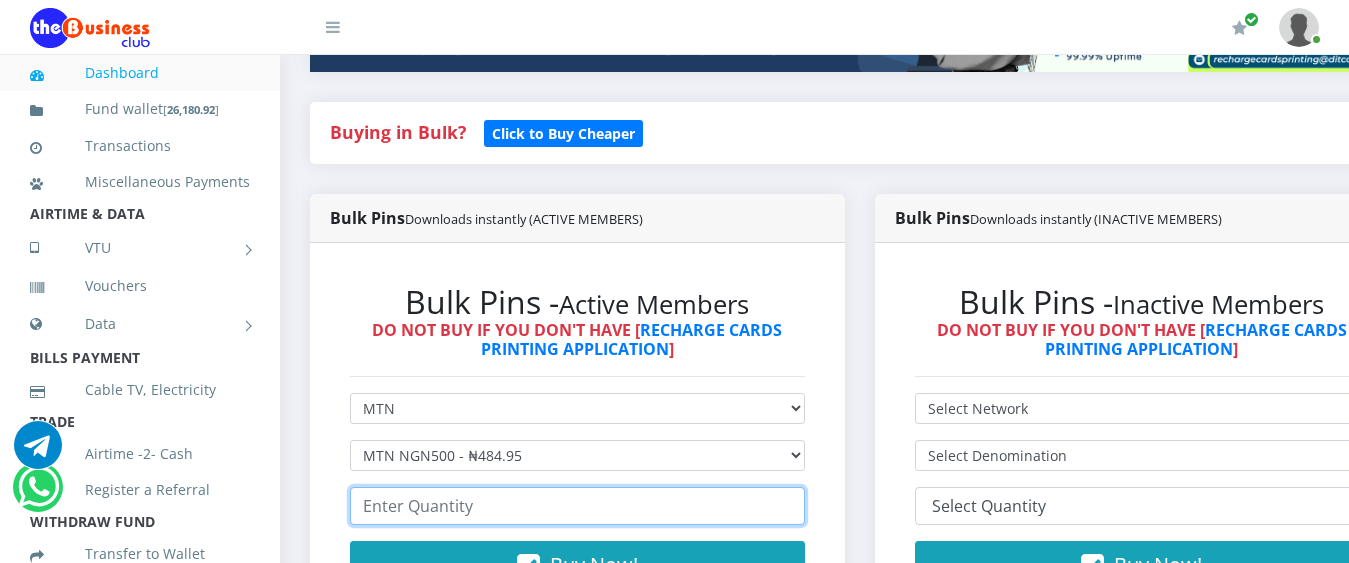 click at bounding box center (577, 506) 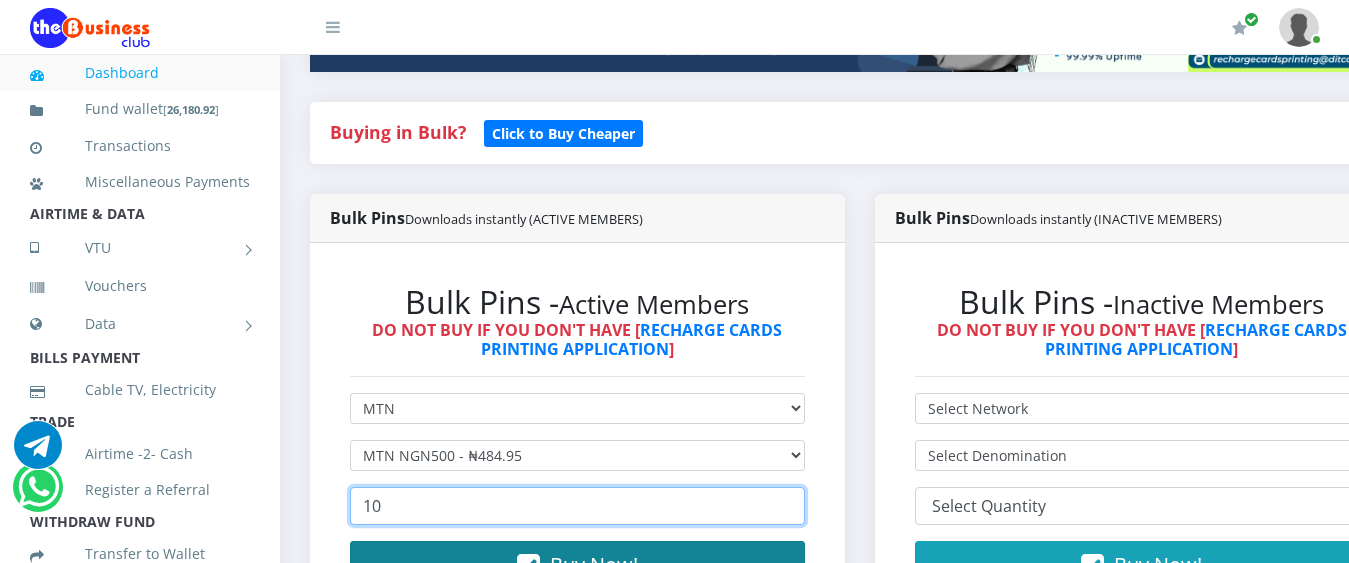 type on "10" 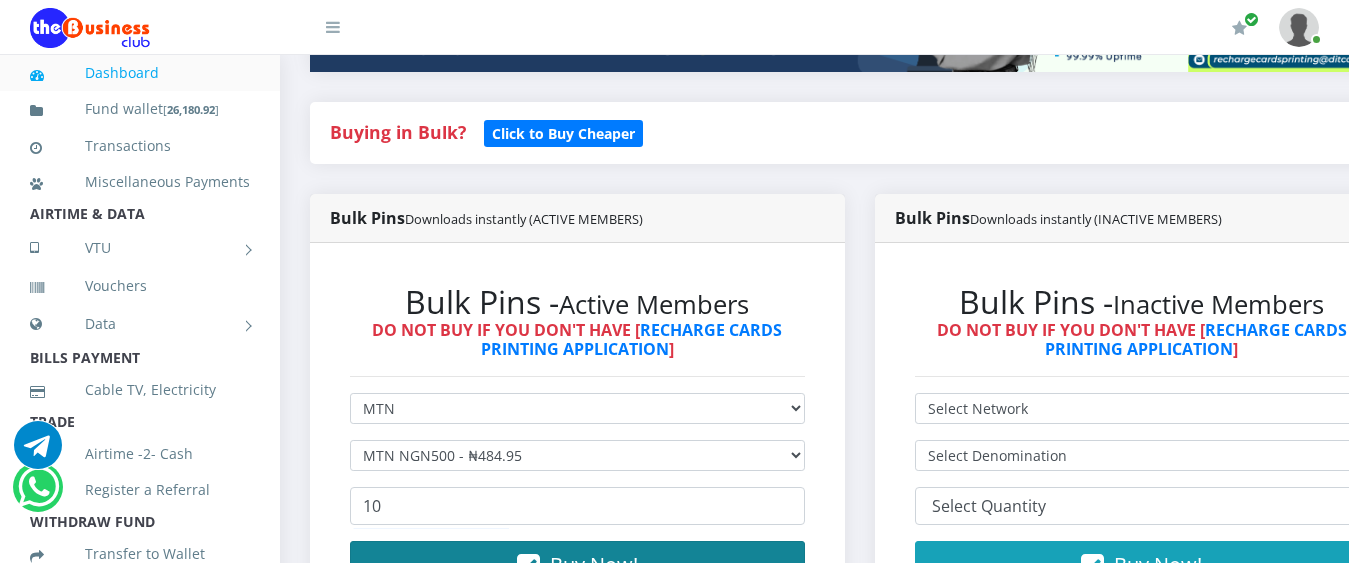click on "Buy Now!" at bounding box center (594, 564) 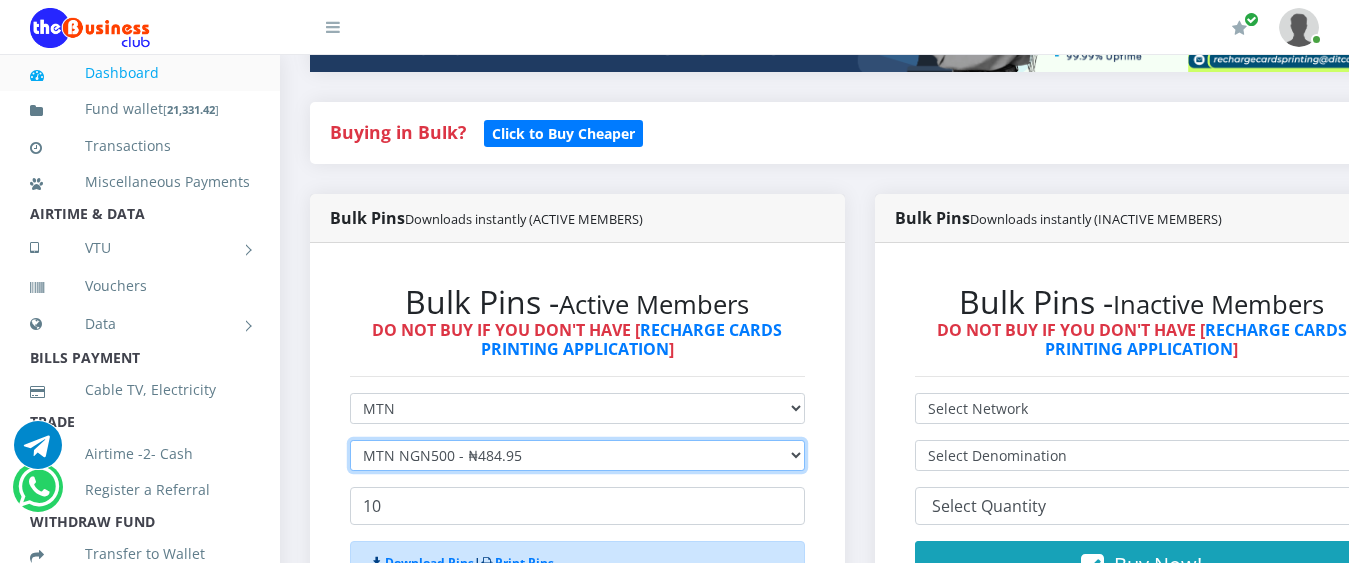 click on "Select Denomination MTN NGN100 - ₦96.99 MTN NGN200 - ₦193.98 MTN NGN400 - ₦387.96 MTN NGN500 - ₦484.95 MTN NGN1000 - ₦969.90 MTN NGN1500 - ₦1,454.85" at bounding box center (577, 455) 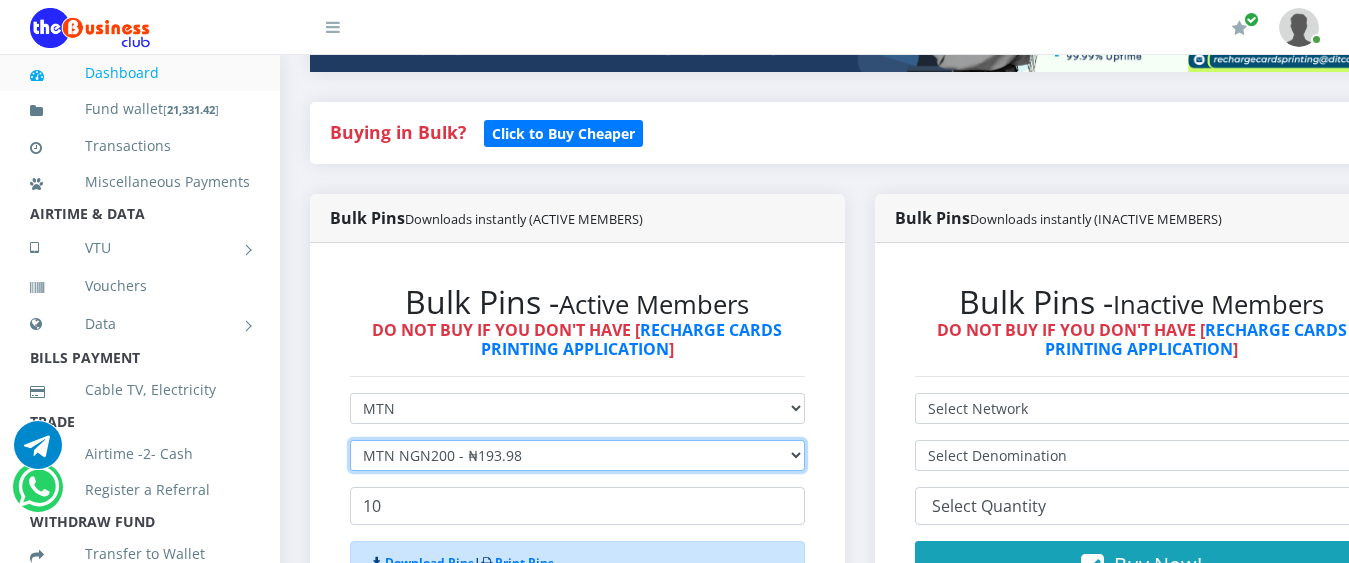 click on "Select Denomination MTN NGN100 - ₦96.99 MTN NGN200 - ₦193.98 MTN NGN400 - ₦387.96 MTN NGN500 - ₦484.95 MTN NGN1000 - ₦969.90 MTN NGN1500 - ₦1,454.85" at bounding box center [577, 455] 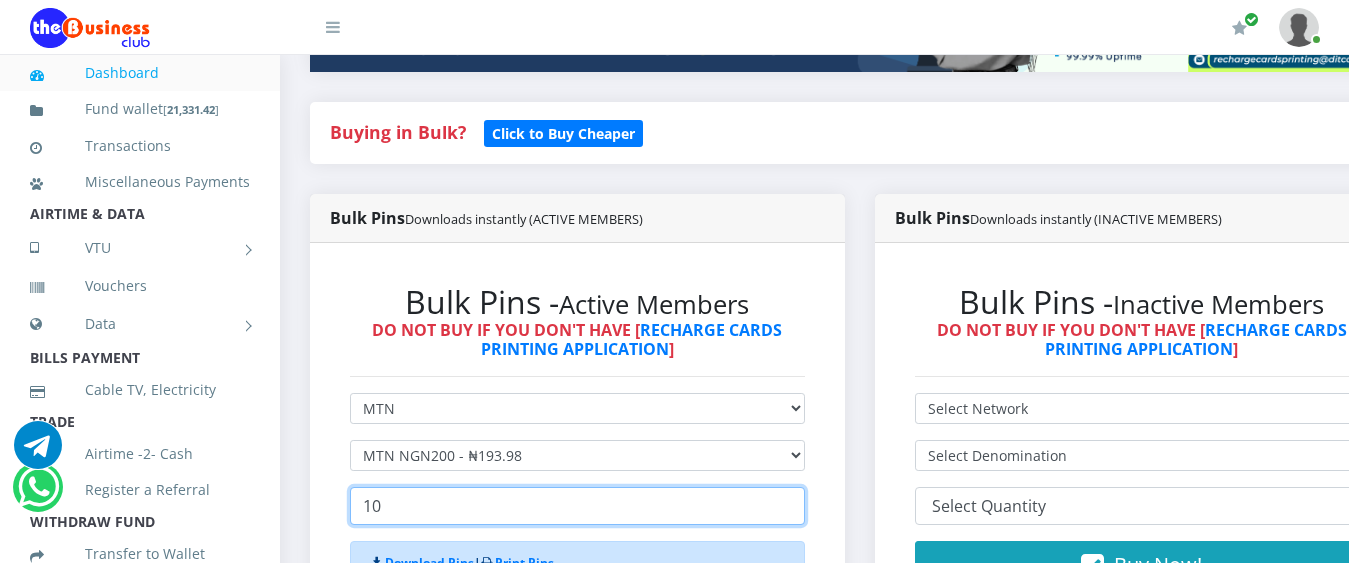 drag, startPoint x: 516, startPoint y: 487, endPoint x: 339, endPoint y: 475, distance: 177.40631 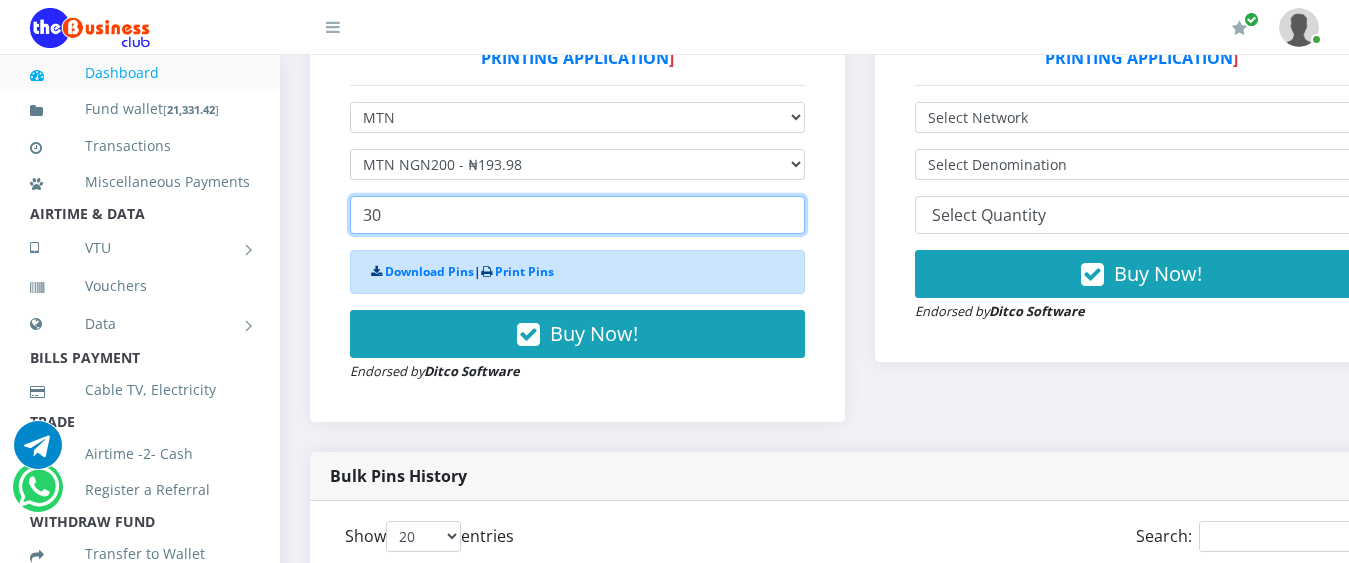 scroll, scrollTop: 700, scrollLeft: 0, axis: vertical 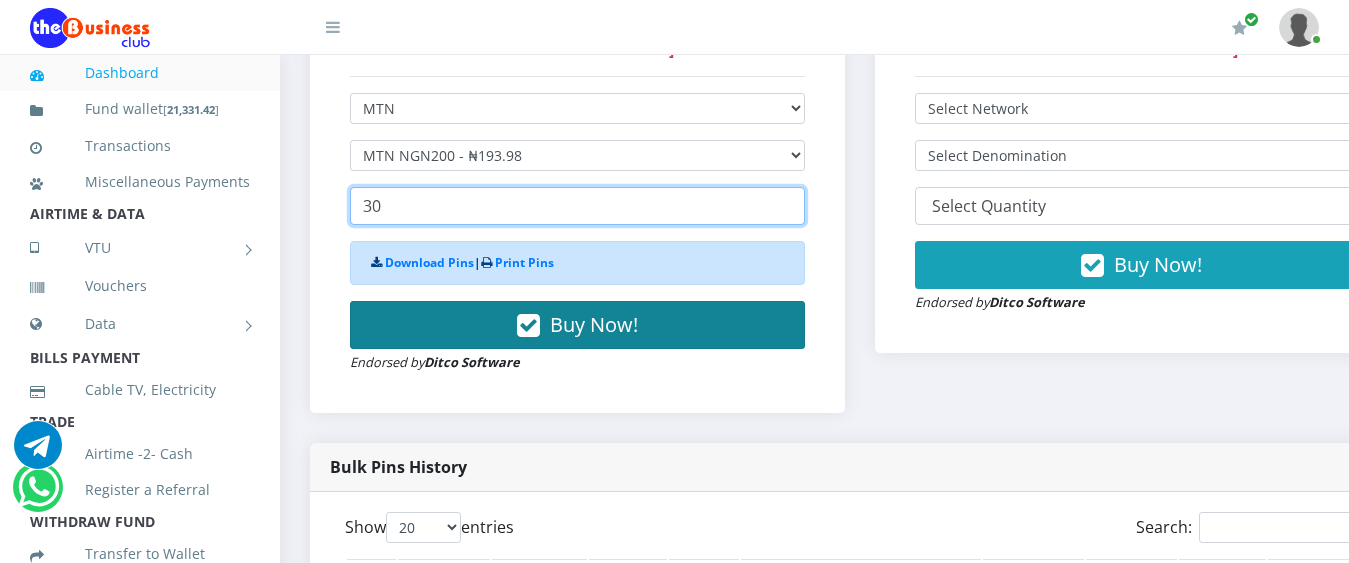 type on "30" 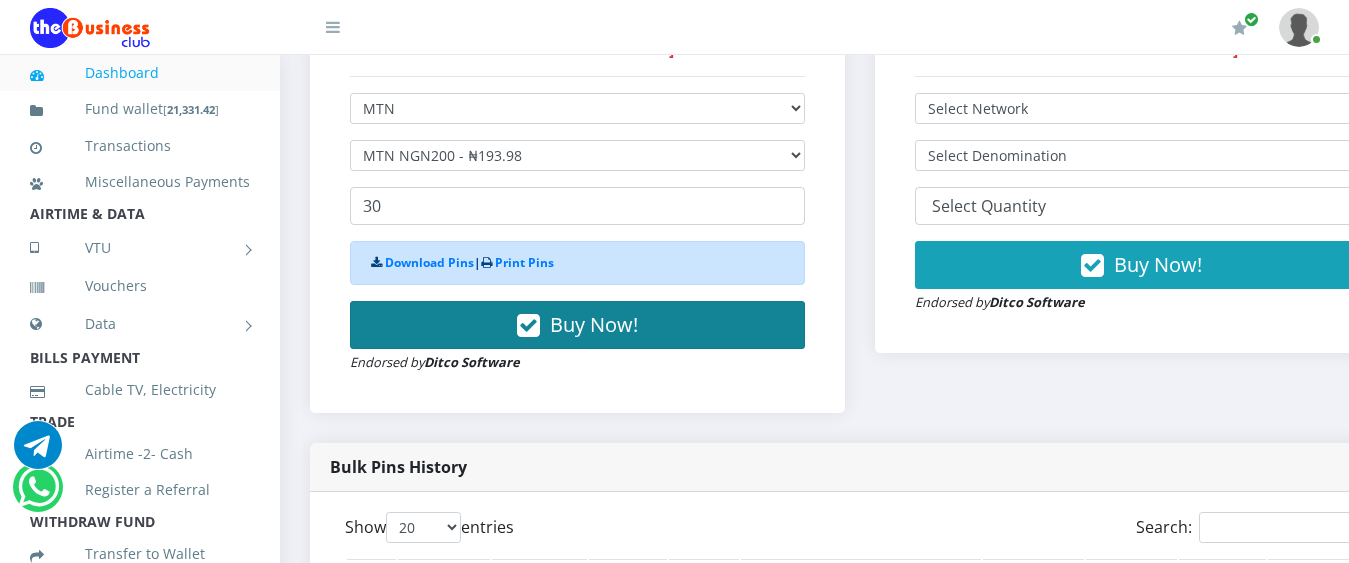 click on "Buy Now!" at bounding box center (594, 324) 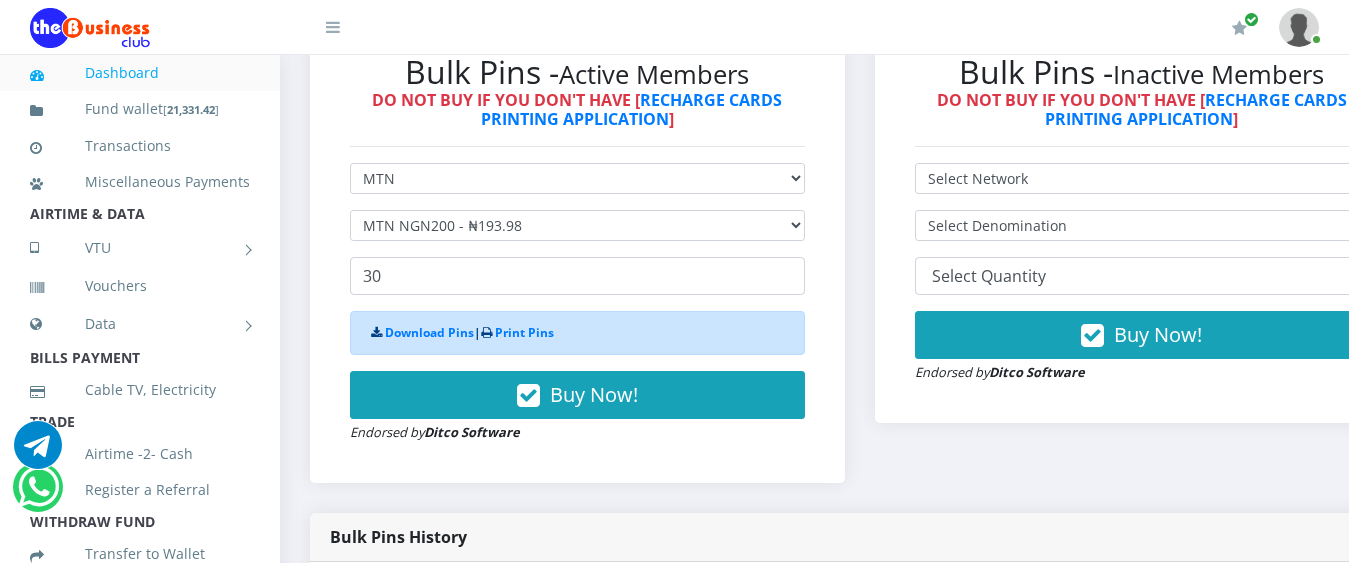 scroll, scrollTop: 500, scrollLeft: 0, axis: vertical 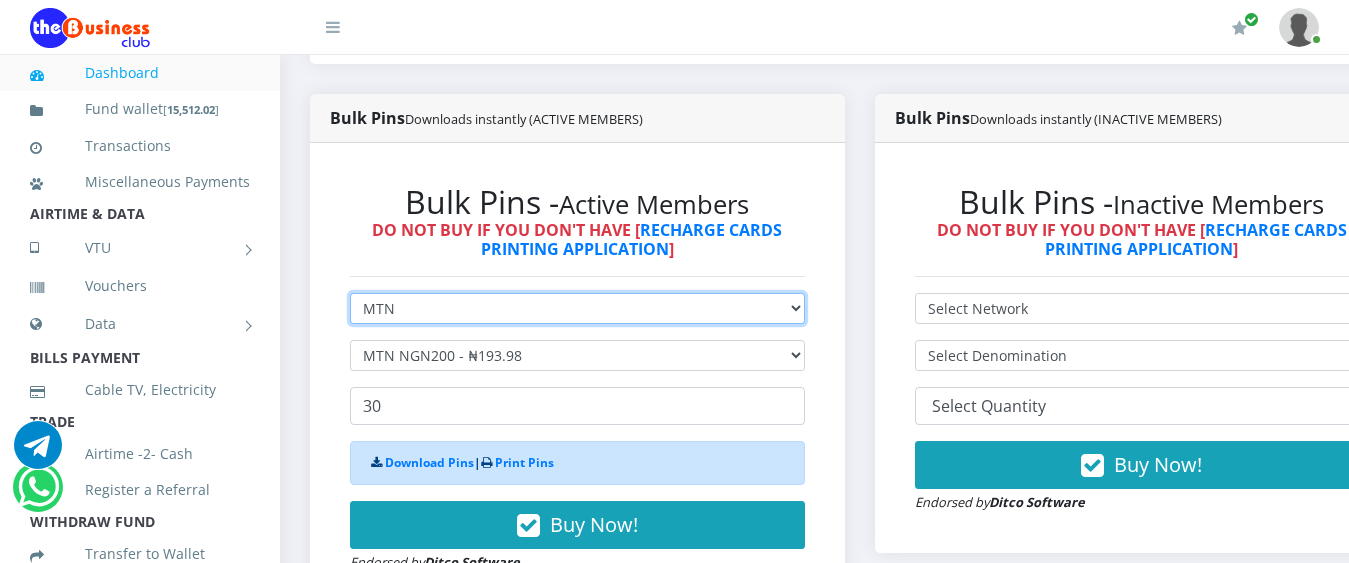 click on "Select Network
MTN
Globacom
9Mobile
Airtel" at bounding box center (577, 308) 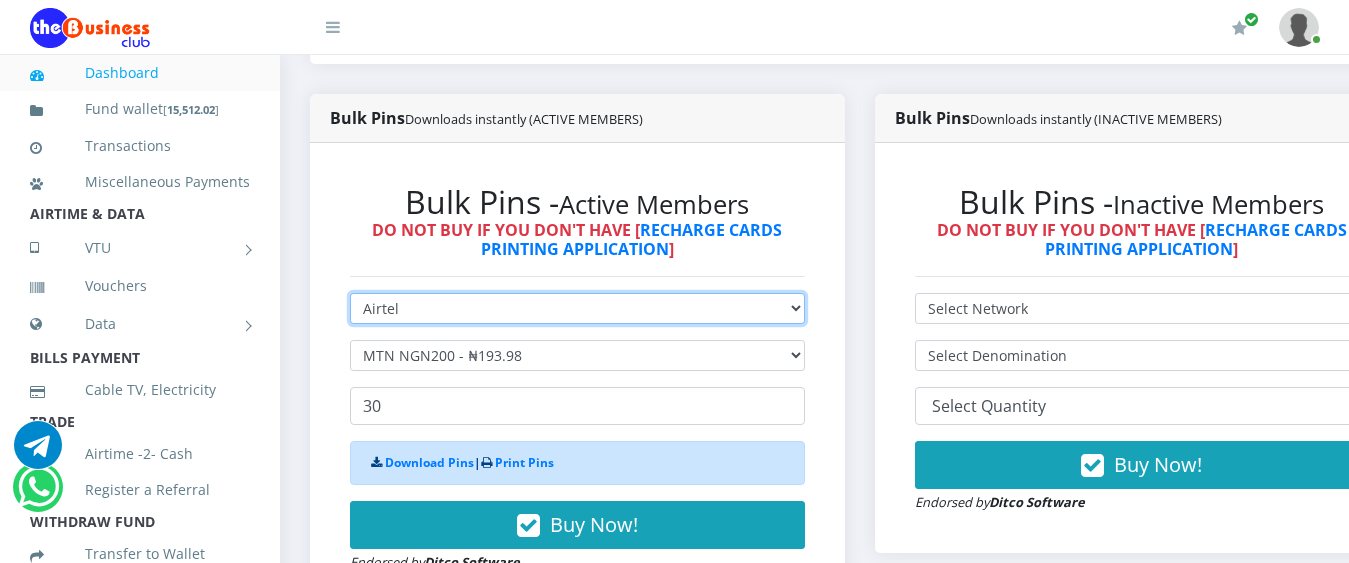 click on "Select Network
MTN
Globacom
9Mobile
Airtel" at bounding box center (577, 308) 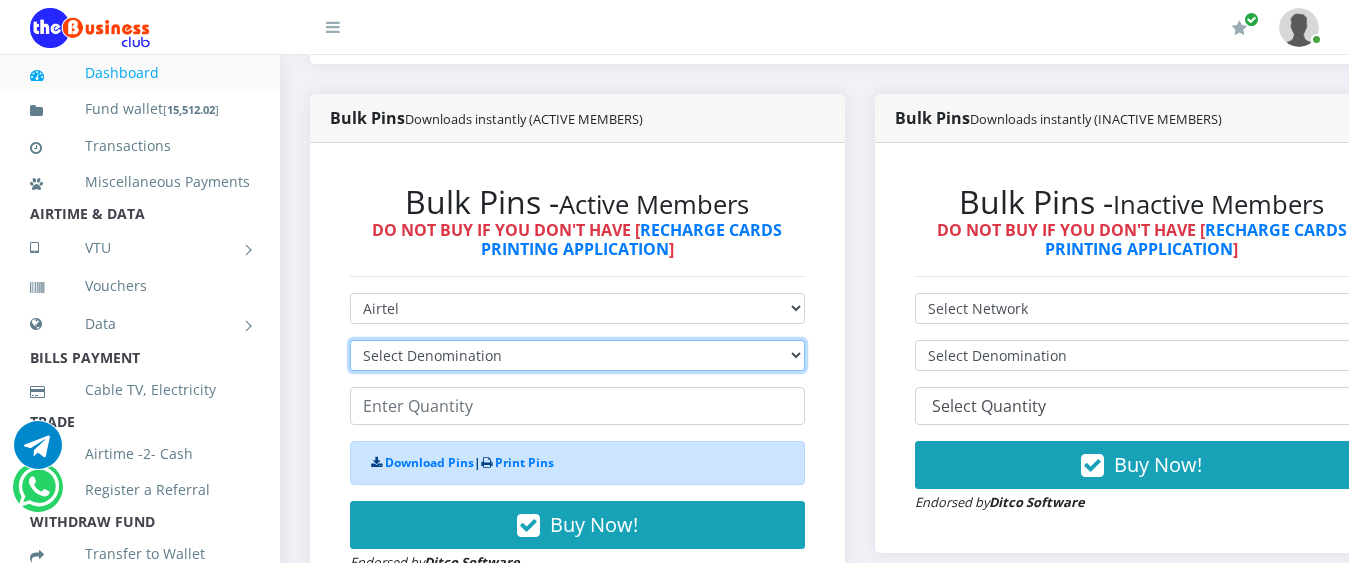 click on "Select Denomination Airtel NGN100 - ₦96.38 Airtel NGN200 - ₦192.76 Airtel NGN500 - ₦481.90 Airtel NGN1000 - ₦963.80" at bounding box center (577, 355) 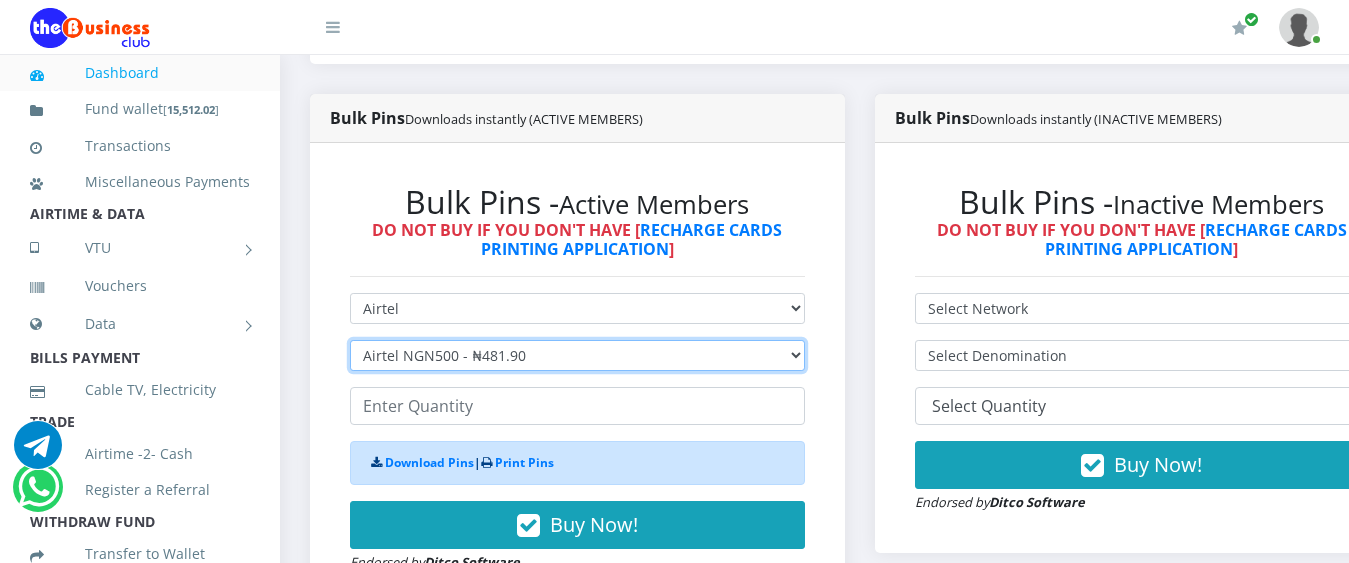 click on "Select Denomination Airtel NGN100 - ₦96.38 Airtel NGN200 - ₦192.76 Airtel NGN500 - ₦481.90 Airtel NGN1000 - ₦963.80" at bounding box center (577, 355) 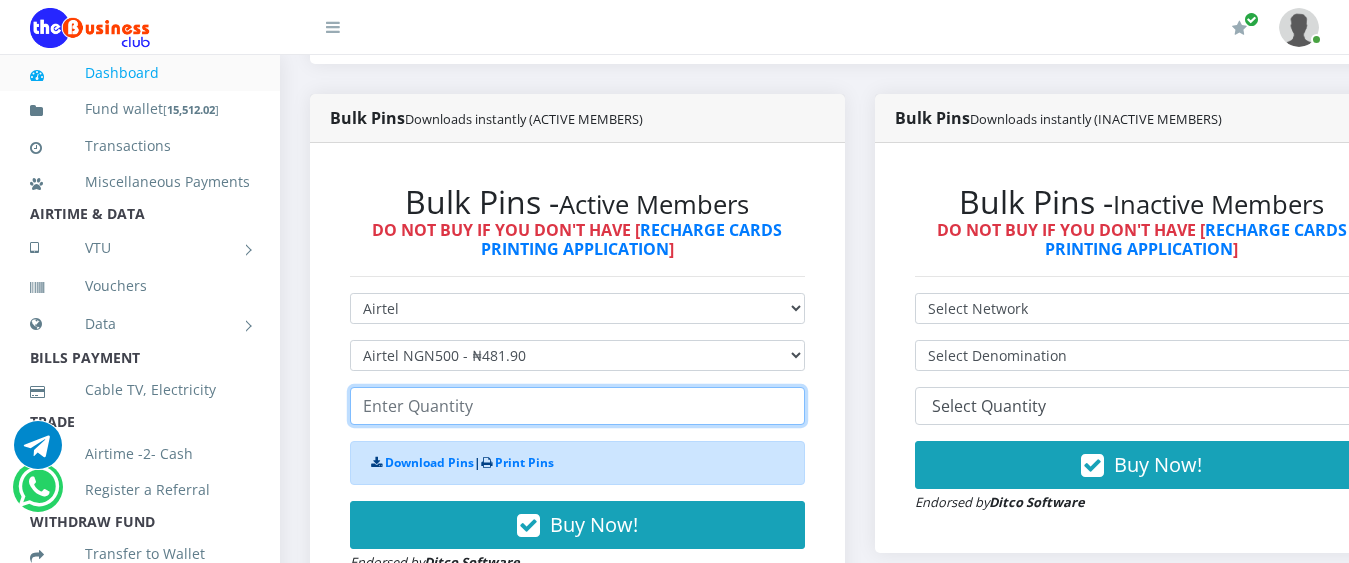click at bounding box center [577, 406] 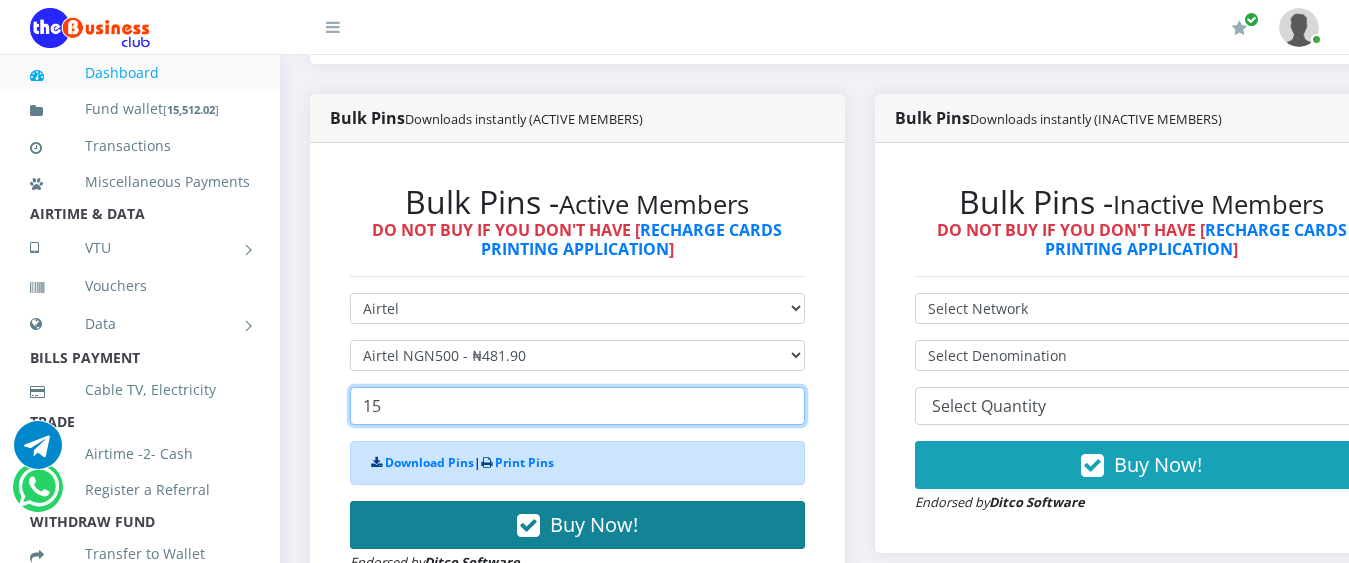 type on "15" 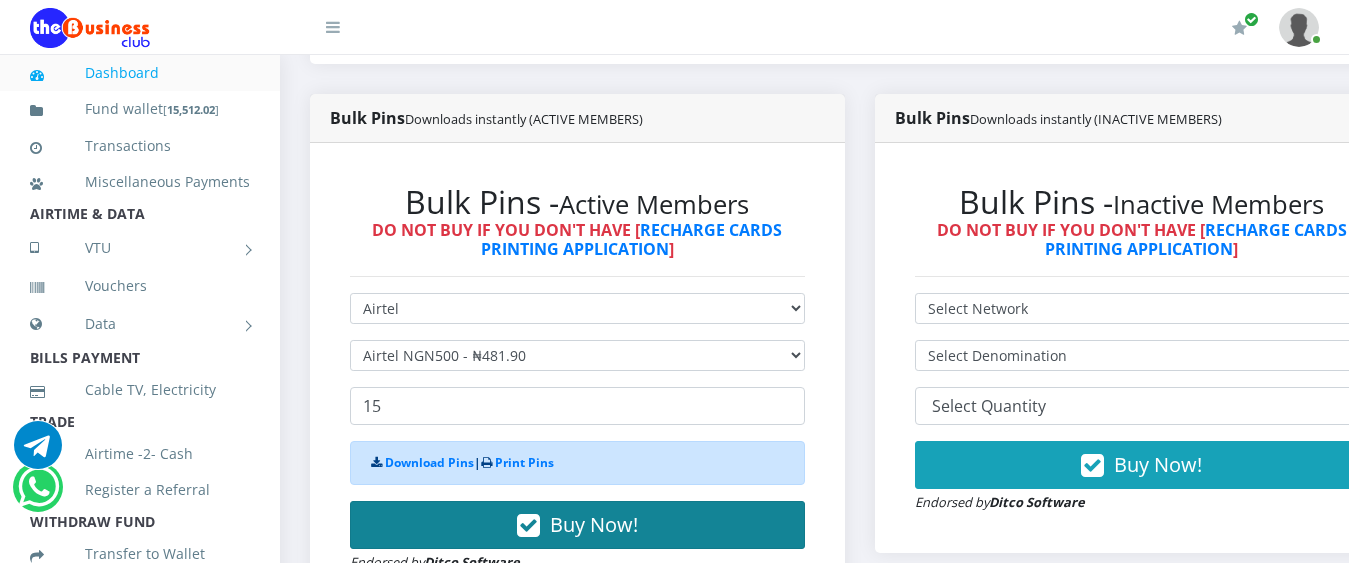 click on "Buy Now!" at bounding box center [594, 524] 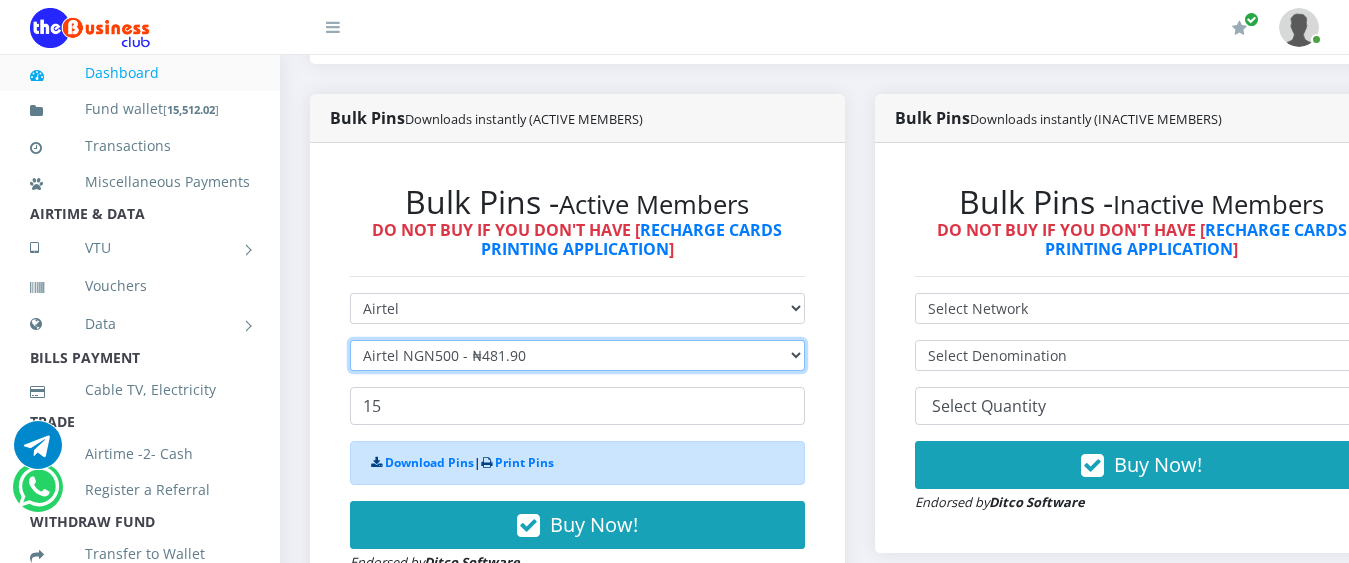 click on "Select Denomination Airtel NGN100 - ₦96.38 Airtel NGN200 - ₦192.76 Airtel NGN500 - ₦481.90 Airtel NGN1000 - ₦963.80" at bounding box center (577, 355) 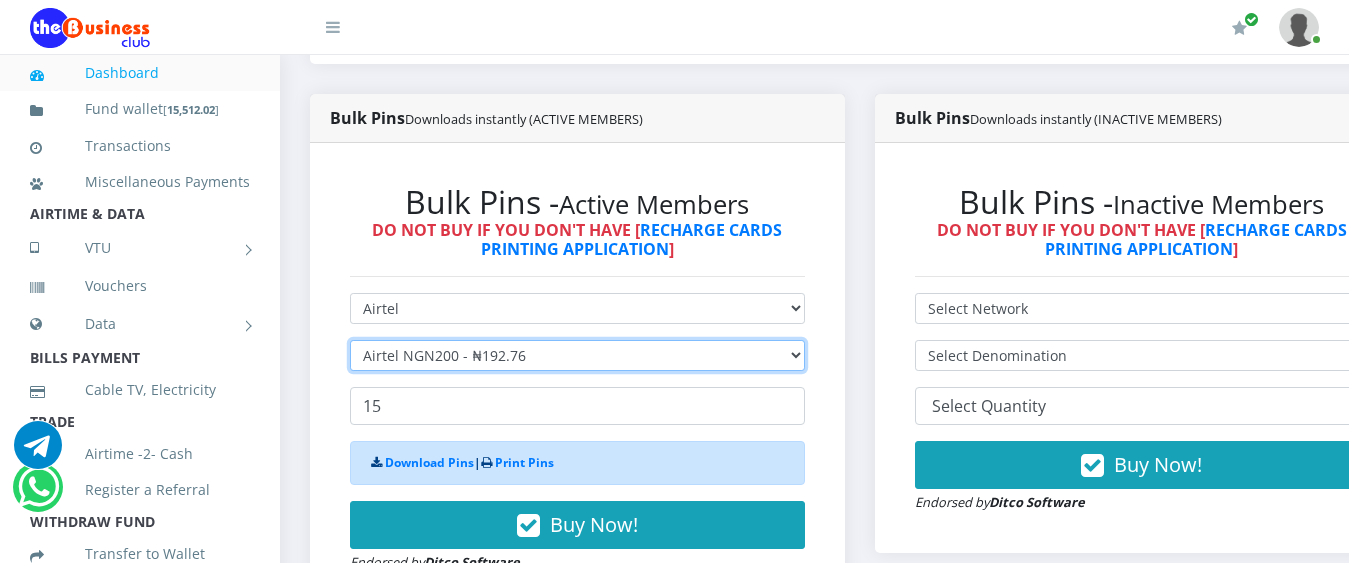 click on "Select Denomination Airtel NGN100 - ₦96.38 Airtel NGN200 - ₦192.76 Airtel NGN500 - ₦481.90 Airtel NGN1000 - ₦963.80" at bounding box center [577, 355] 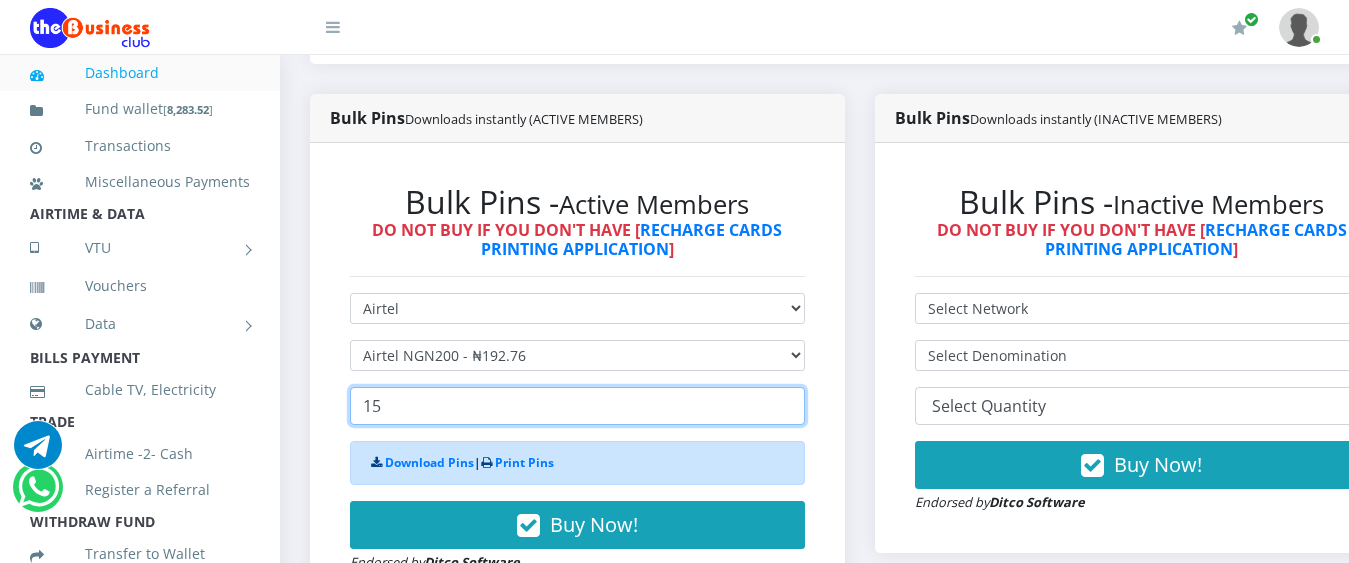 drag, startPoint x: 476, startPoint y: 388, endPoint x: 263, endPoint y: 374, distance: 213.4596 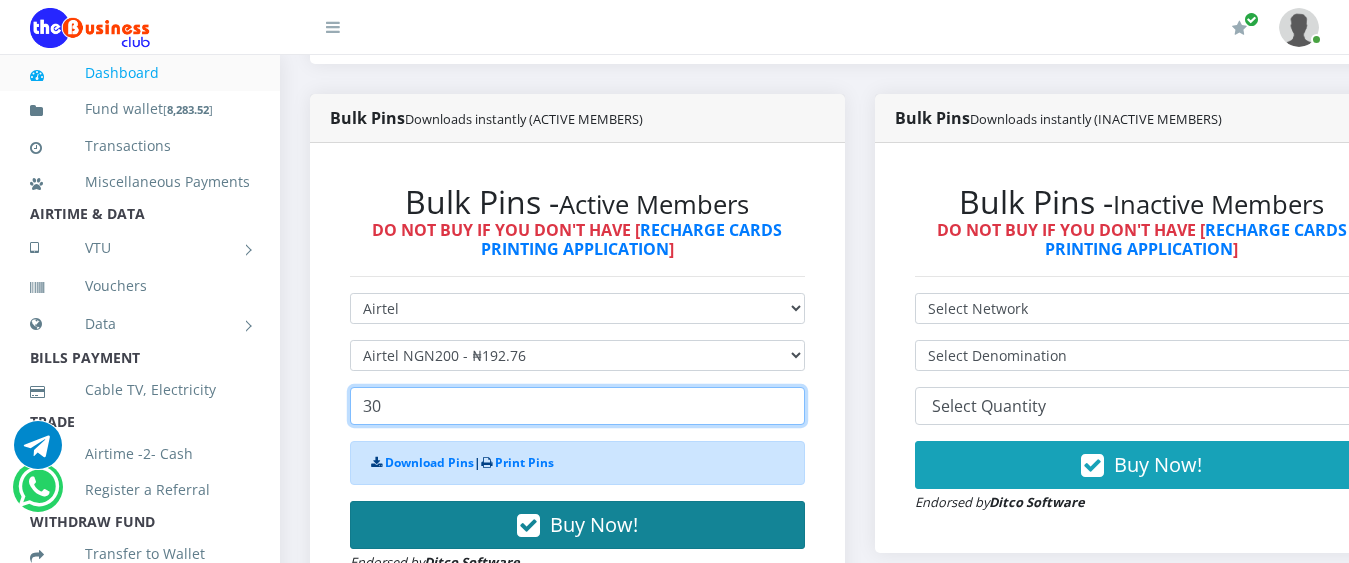 type on "30" 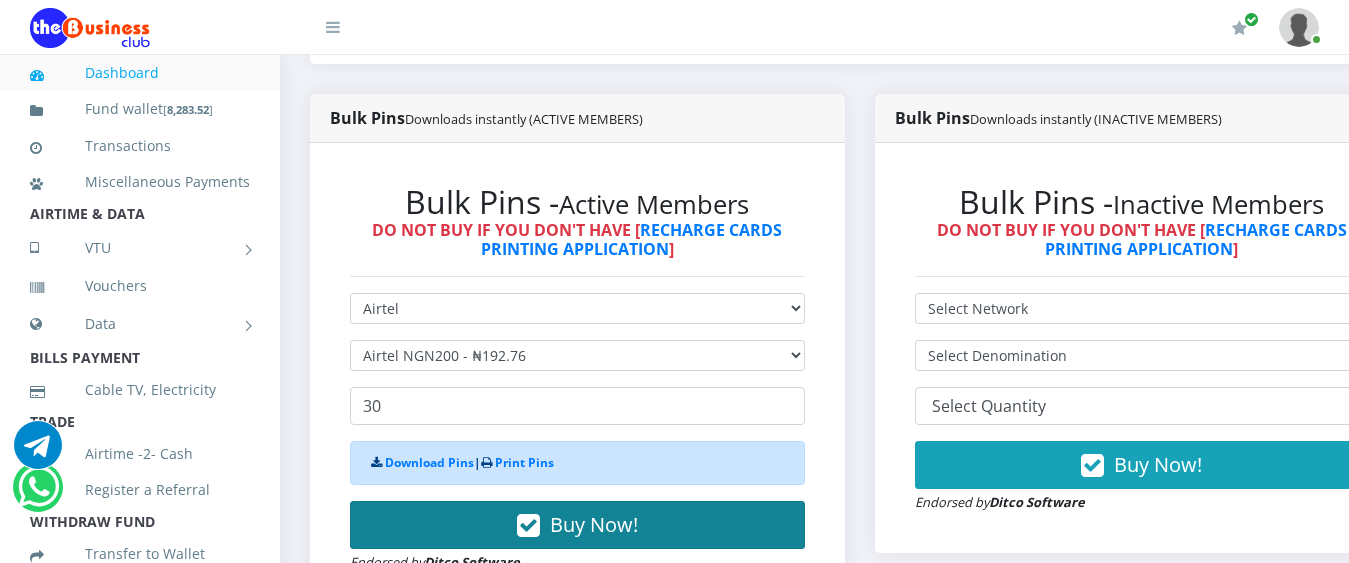 click on "Buy Now!" at bounding box center [594, 524] 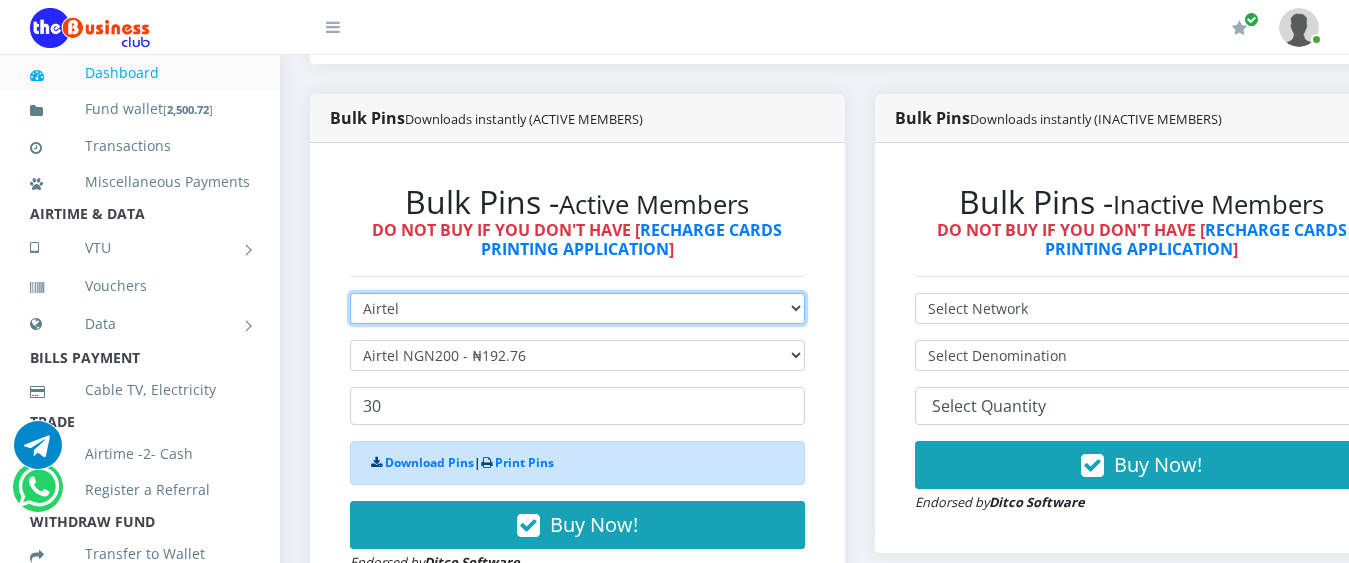 click on "Select Network
MTN
Globacom
9Mobile
Airtel" at bounding box center [577, 308] 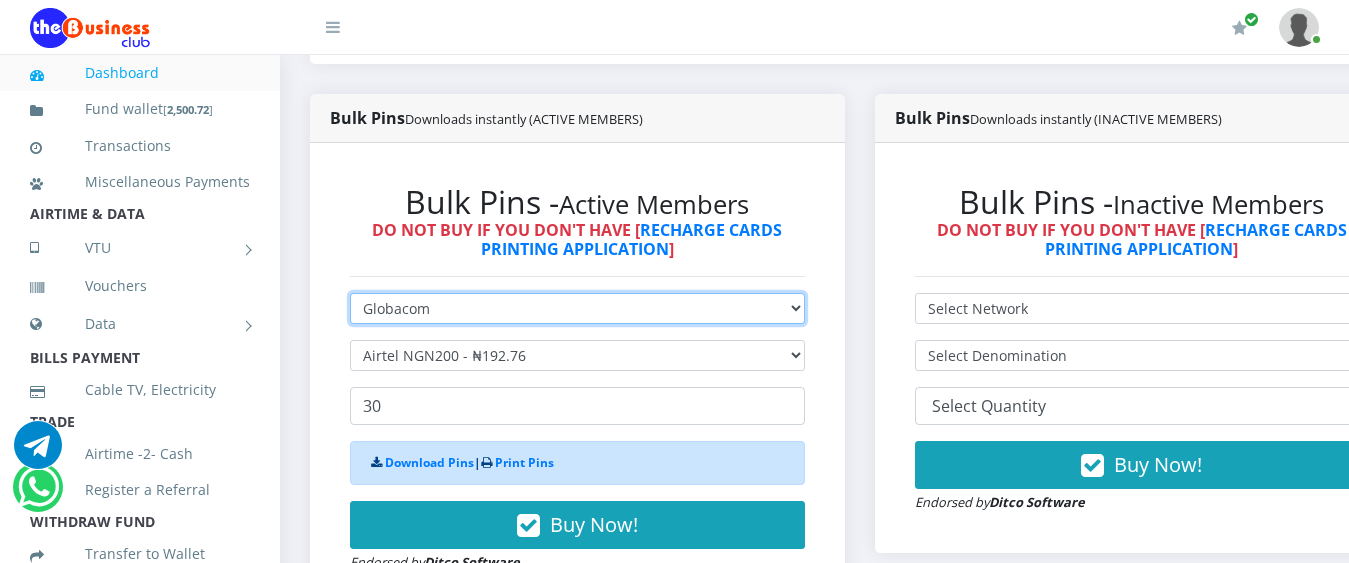 click on "Select Network
MTN
Globacom
9Mobile
Airtel" at bounding box center (577, 308) 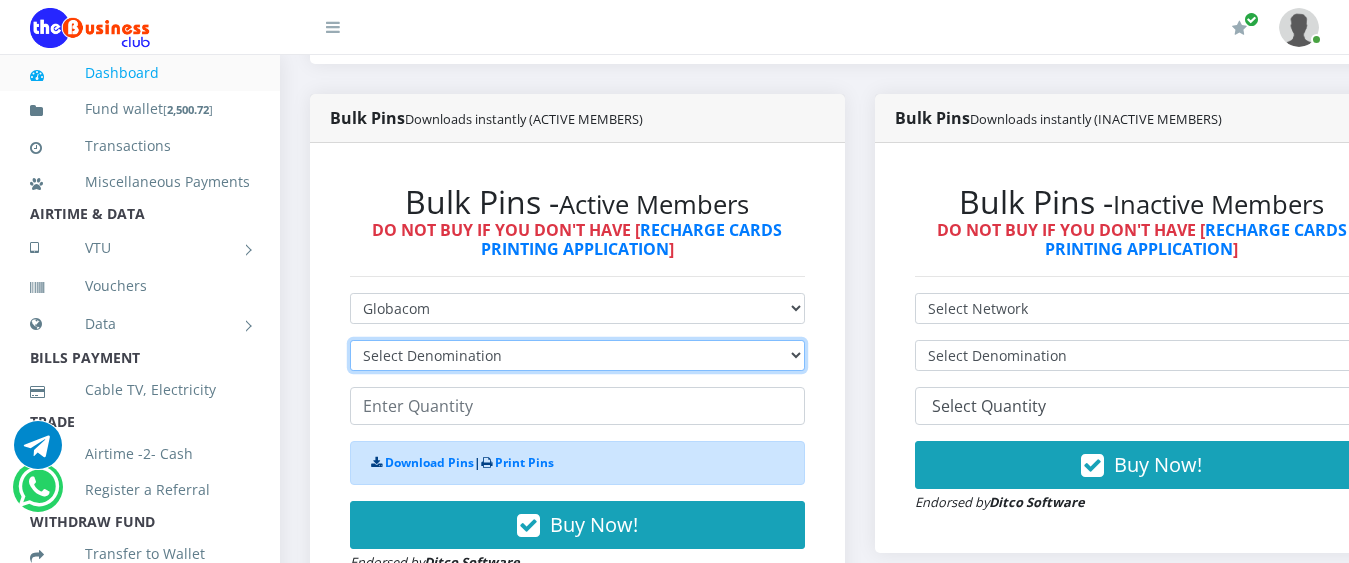 click on "Select Denomination Glo NGN100 - ₦96.55 Glo NGN200 - ₦193.10 Glo NGN500 - ₦482.75 Glo NGN1000 - ₦965.50" at bounding box center [577, 355] 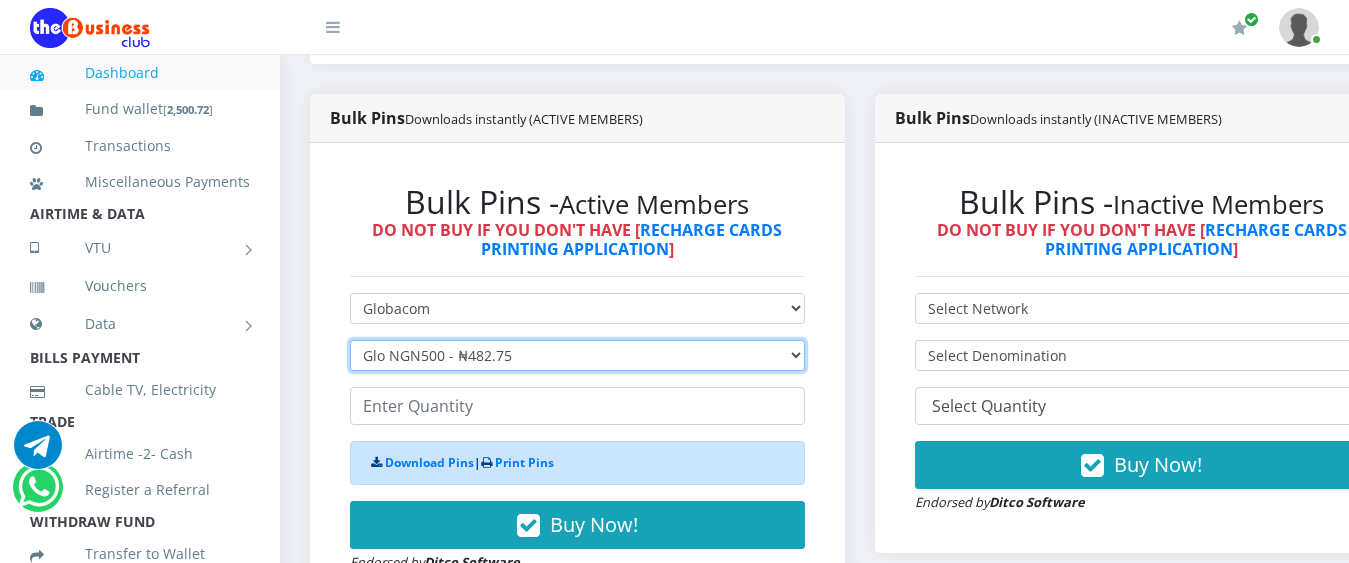click on "Select Denomination Glo NGN100 - ₦96.55 Glo NGN200 - ₦193.10 Glo NGN500 - ₦482.75 Glo NGN1000 - ₦965.50" at bounding box center [577, 355] 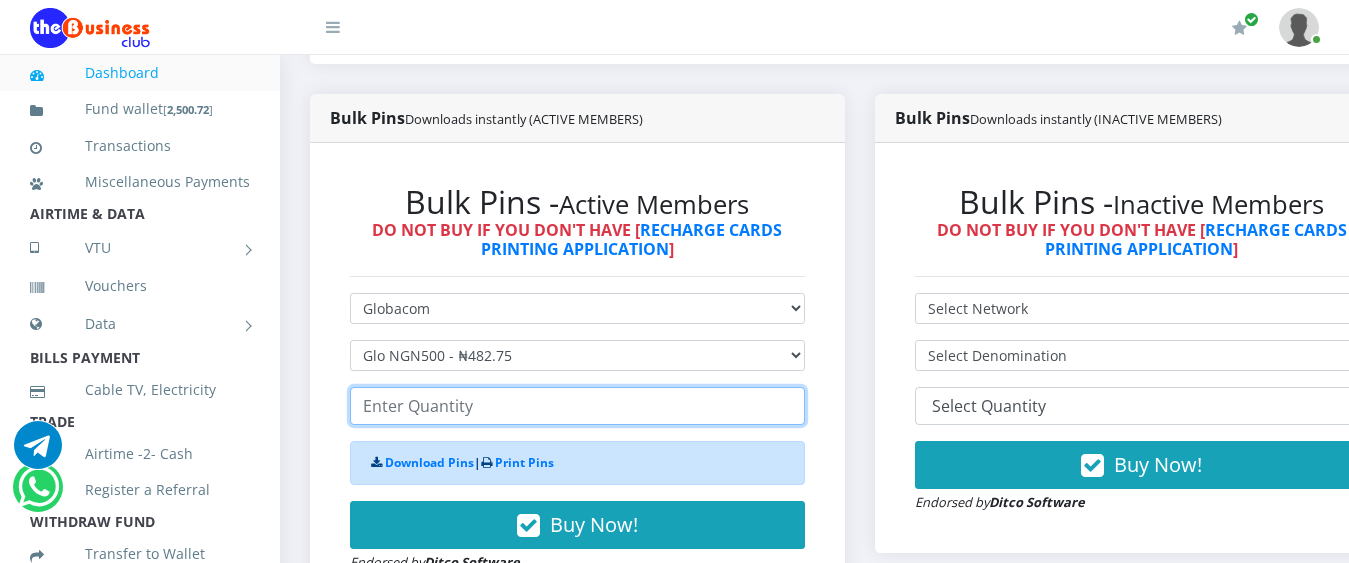 click at bounding box center (577, 406) 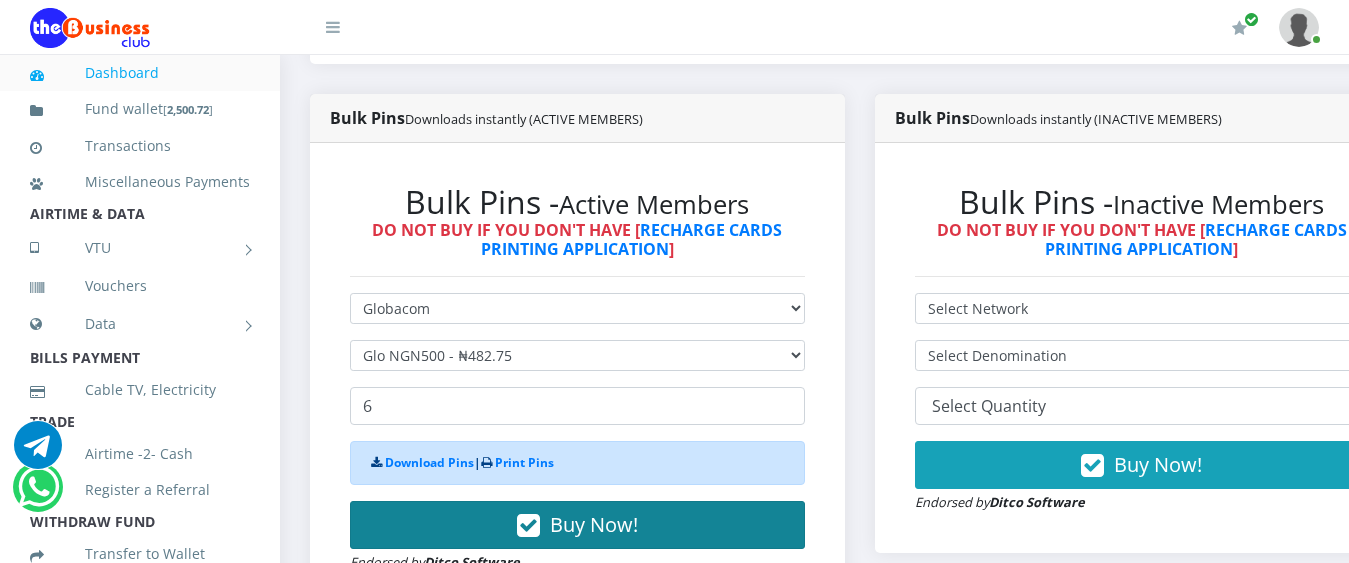 click on "Buy Now!" at bounding box center (594, 524) 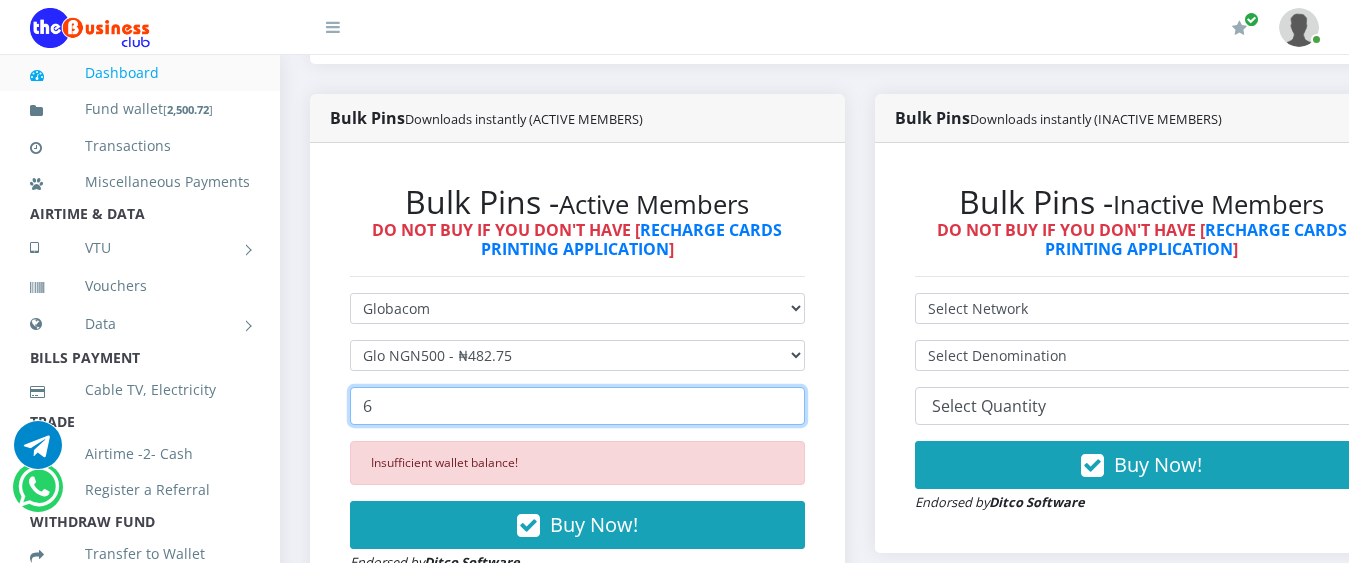 drag, startPoint x: 391, startPoint y: 379, endPoint x: 319, endPoint y: 385, distance: 72.249565 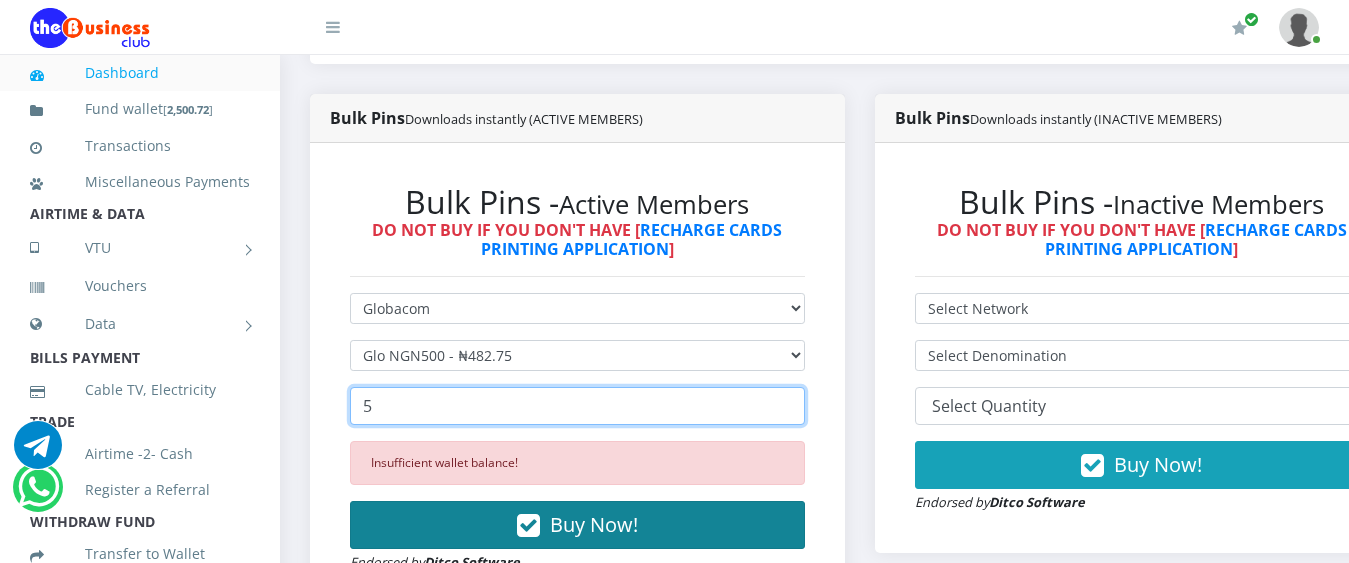 type on "5" 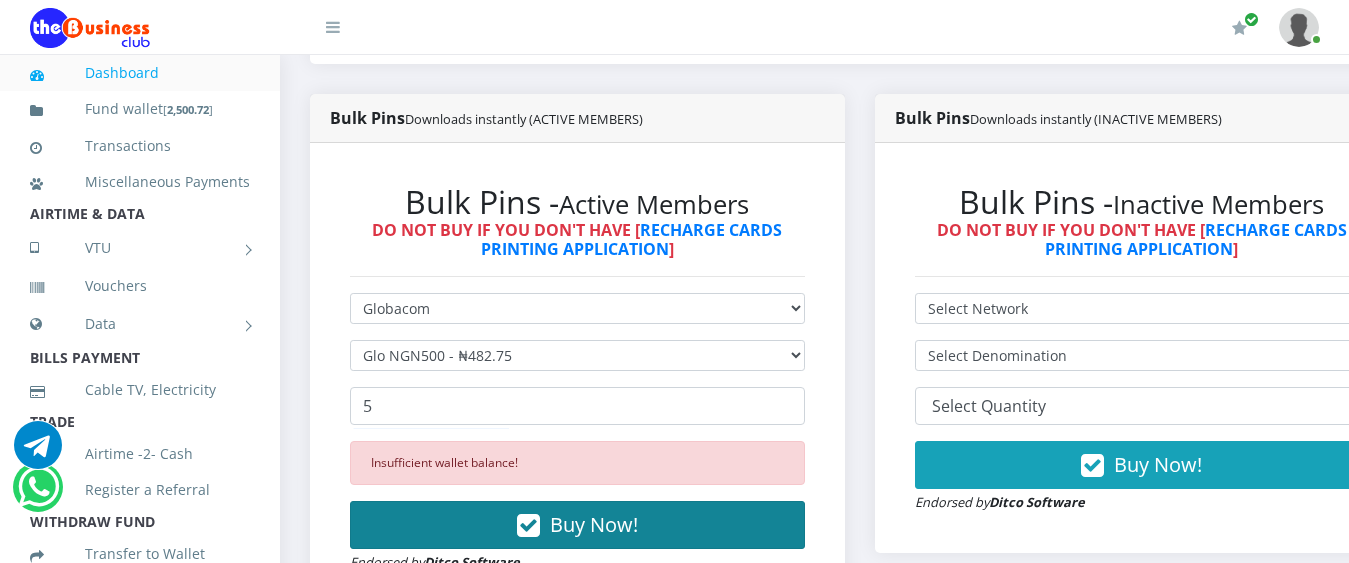 click on "Buy Now!" at bounding box center (594, 524) 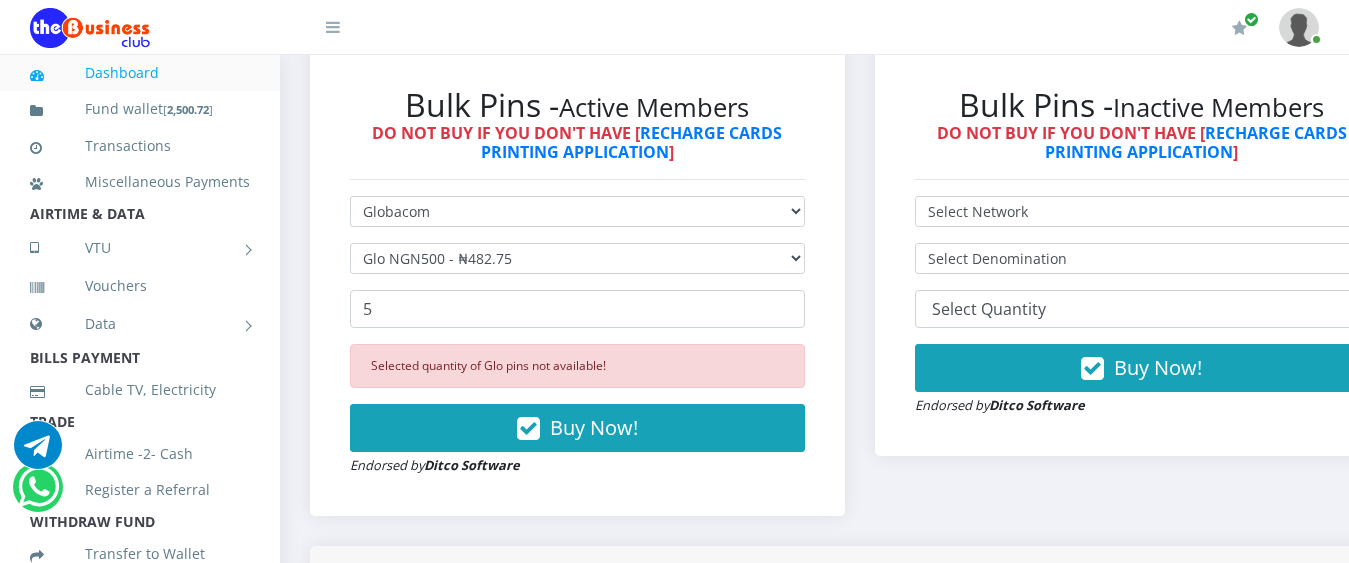 scroll, scrollTop: 600, scrollLeft: 0, axis: vertical 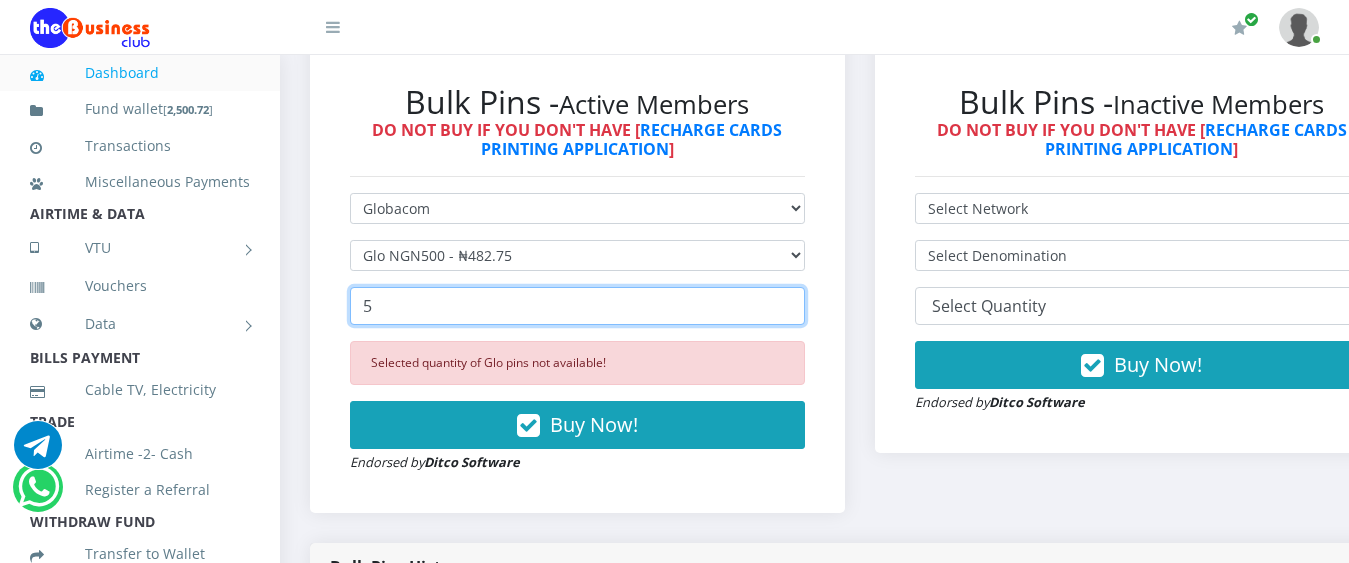drag, startPoint x: 406, startPoint y: 285, endPoint x: 290, endPoint y: 261, distance: 118.45674 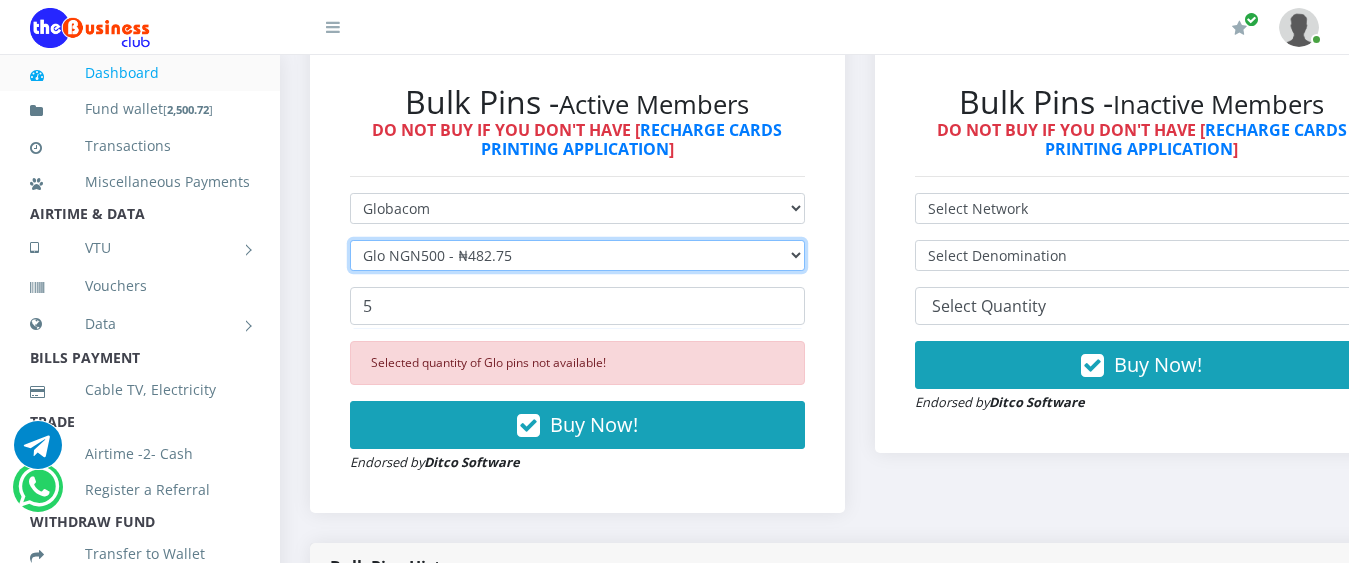 click on "Select Denomination Glo NGN100 - ₦96.55 Glo NGN200 - ₦193.10 Glo NGN500 - ₦482.75 Glo NGN1000 - ₦965.50" at bounding box center (577, 255) 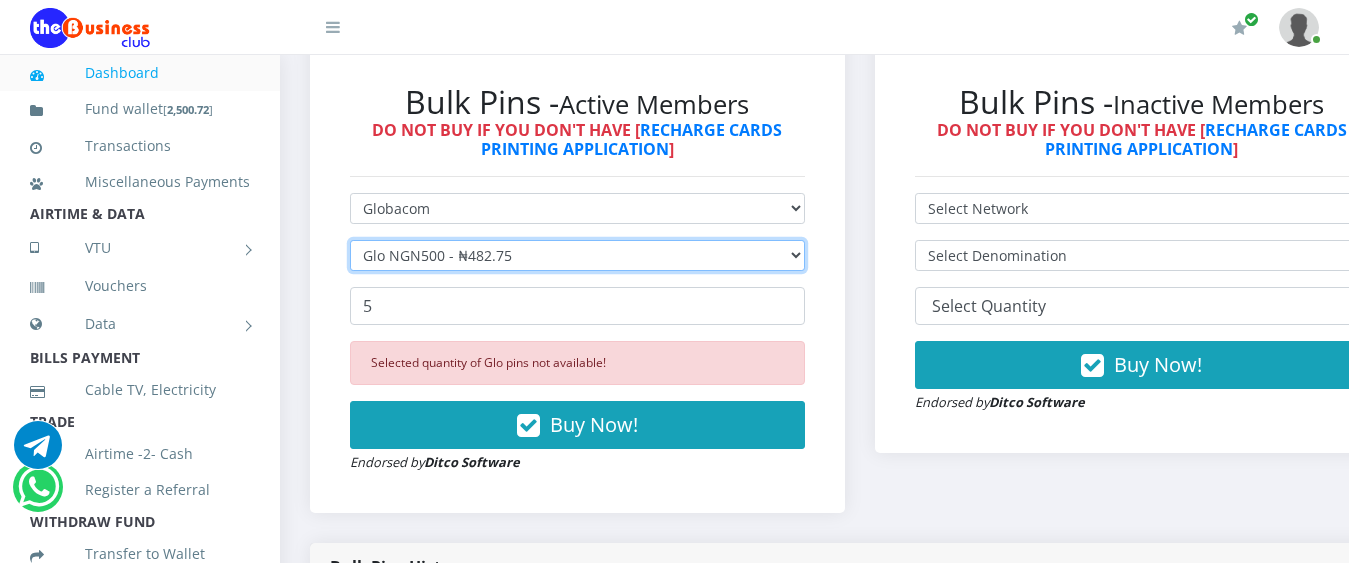 select on "193.1-200" 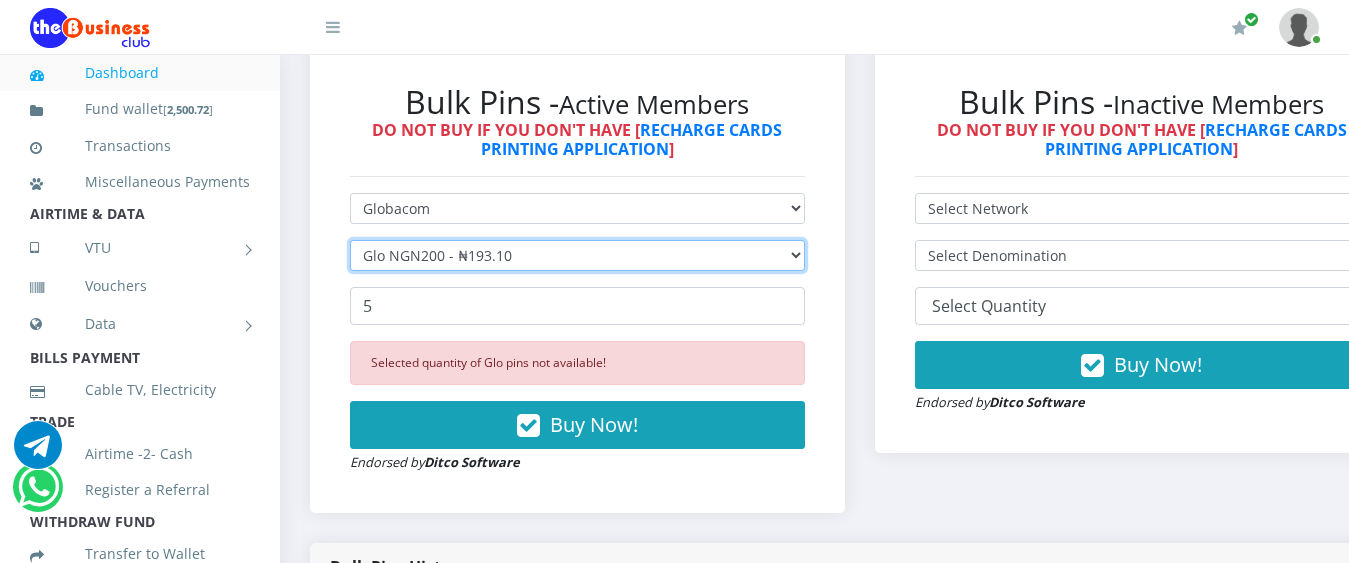 click on "Select Denomination Glo NGN100 - ₦96.55 Glo NGN200 - ₦193.10 Glo NGN500 - ₦482.75 Glo NGN1000 - ₦965.50" at bounding box center [577, 255] 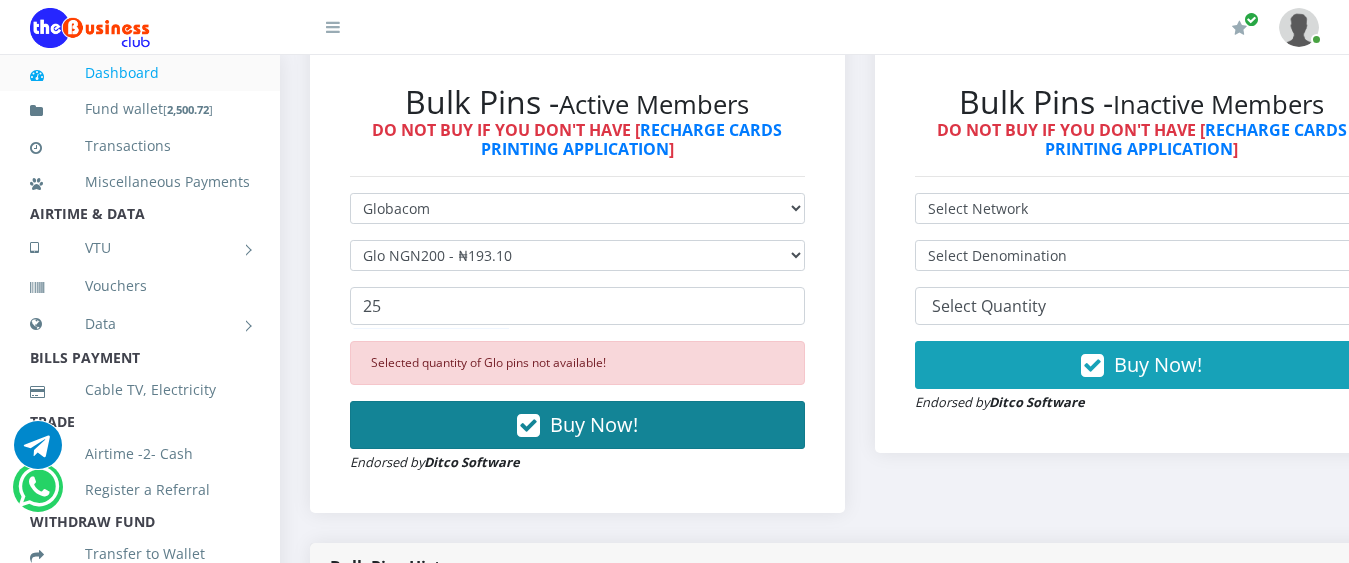 click on "Buy Now!" at bounding box center (594, 424) 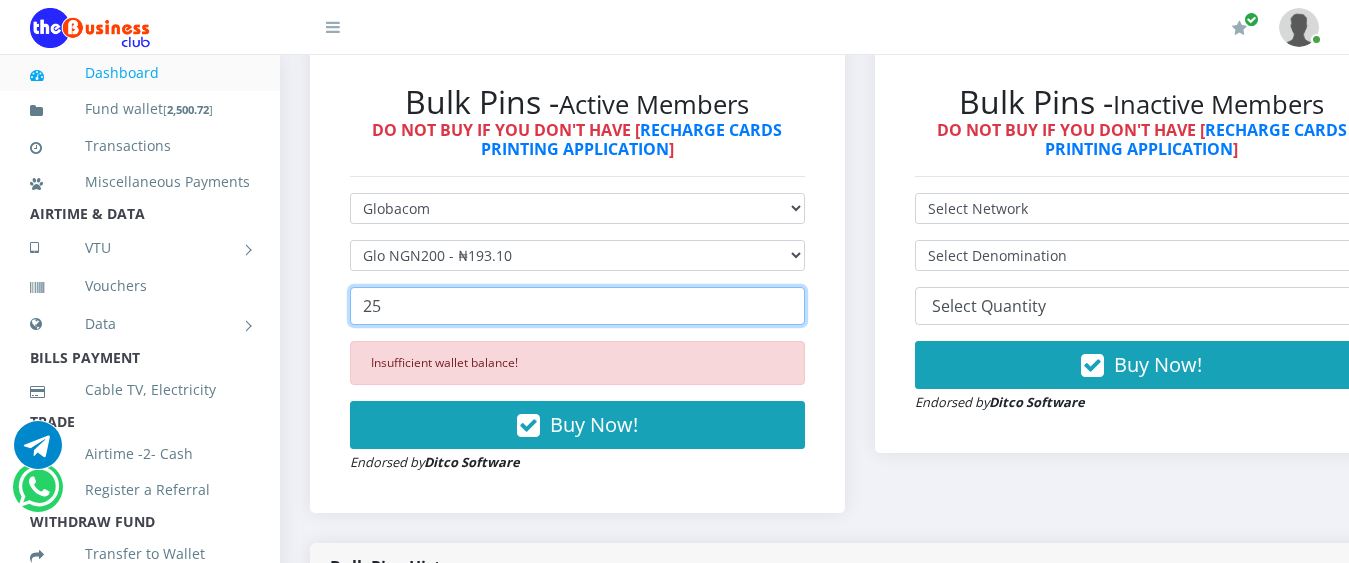 click on "25" at bounding box center [577, 306] 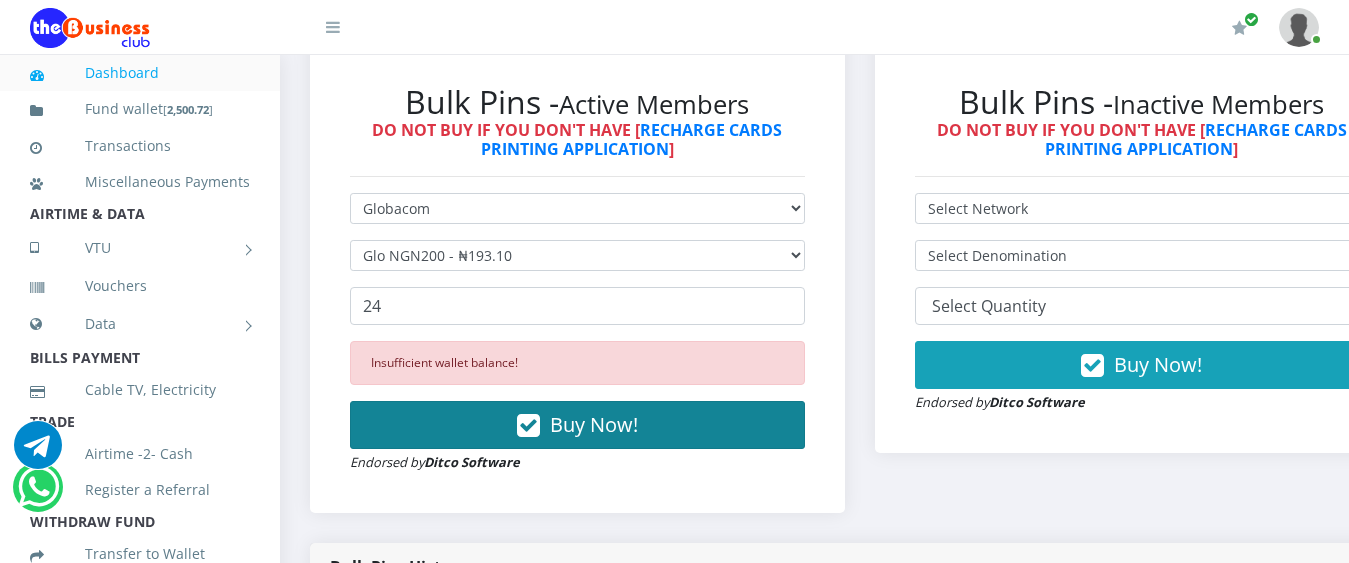 click on "Buy Now!" at bounding box center [594, 424] 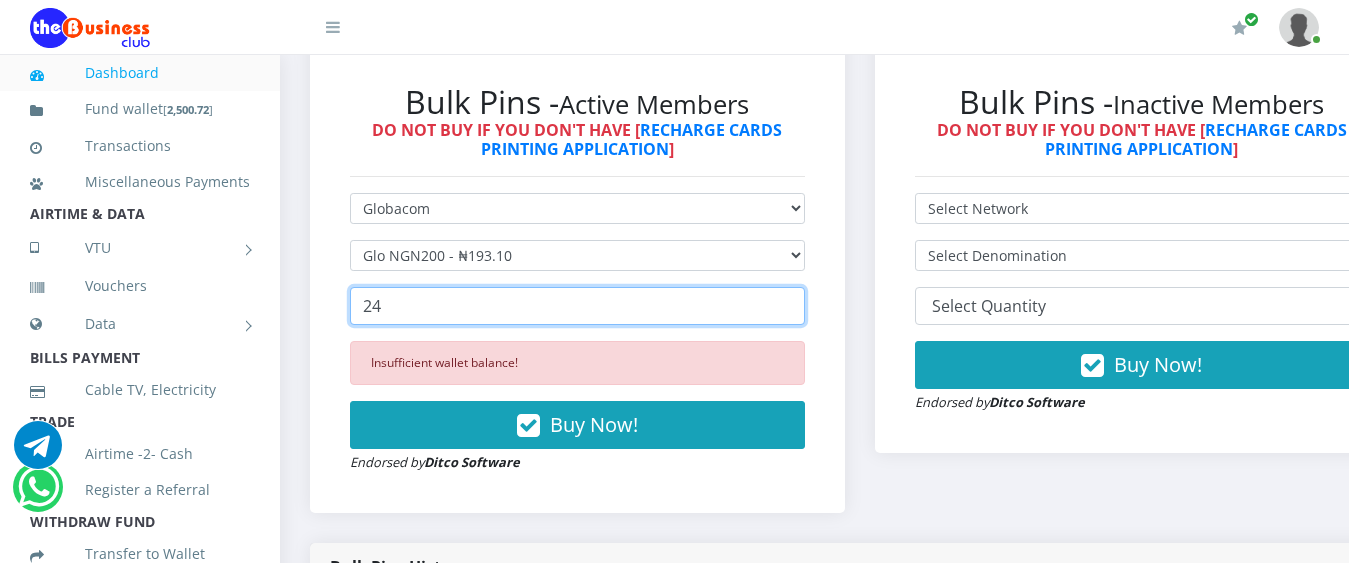 click on "24" at bounding box center [577, 306] 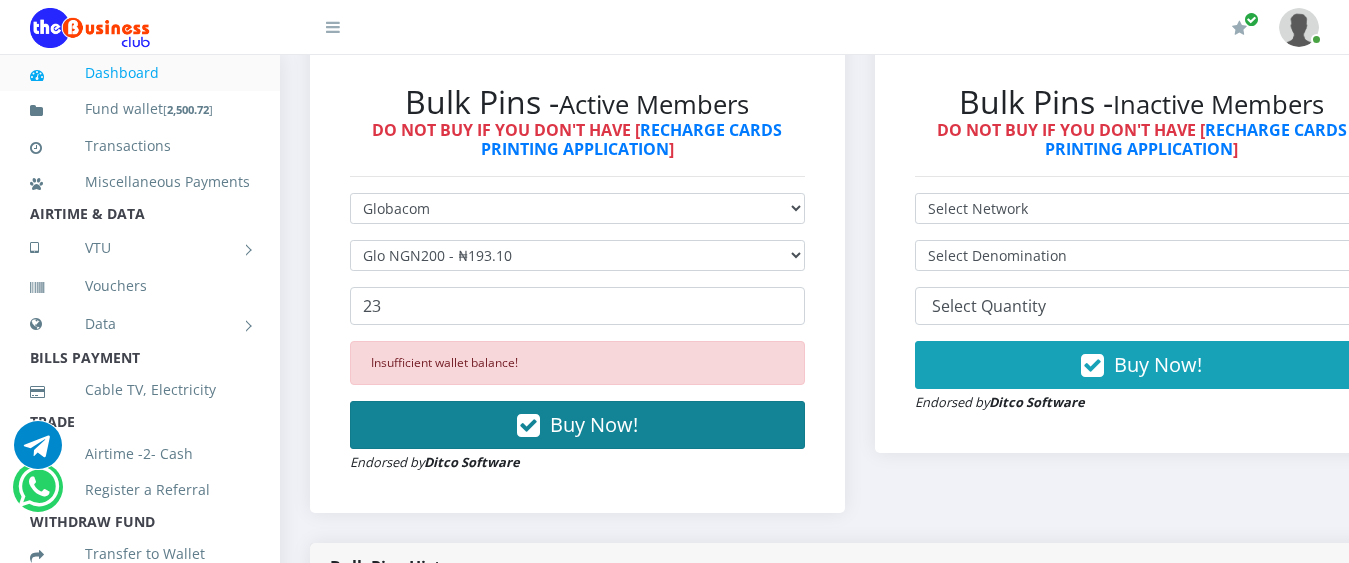 click on "Buy Now!" at bounding box center (577, 425) 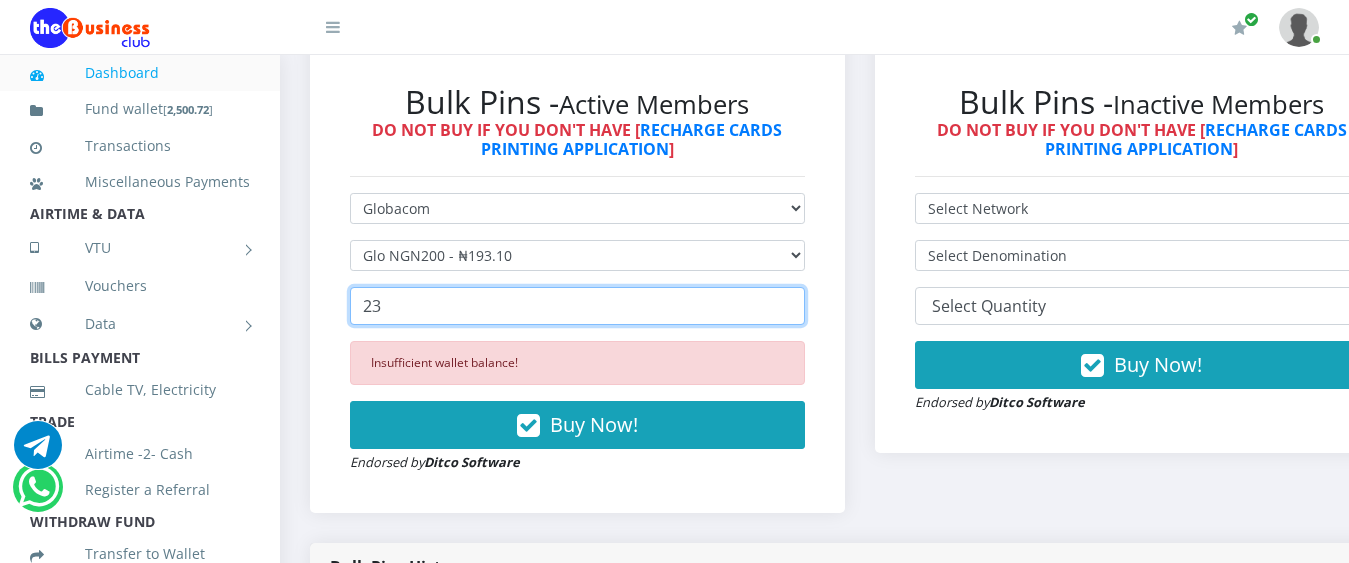 click on "23" at bounding box center [577, 306] 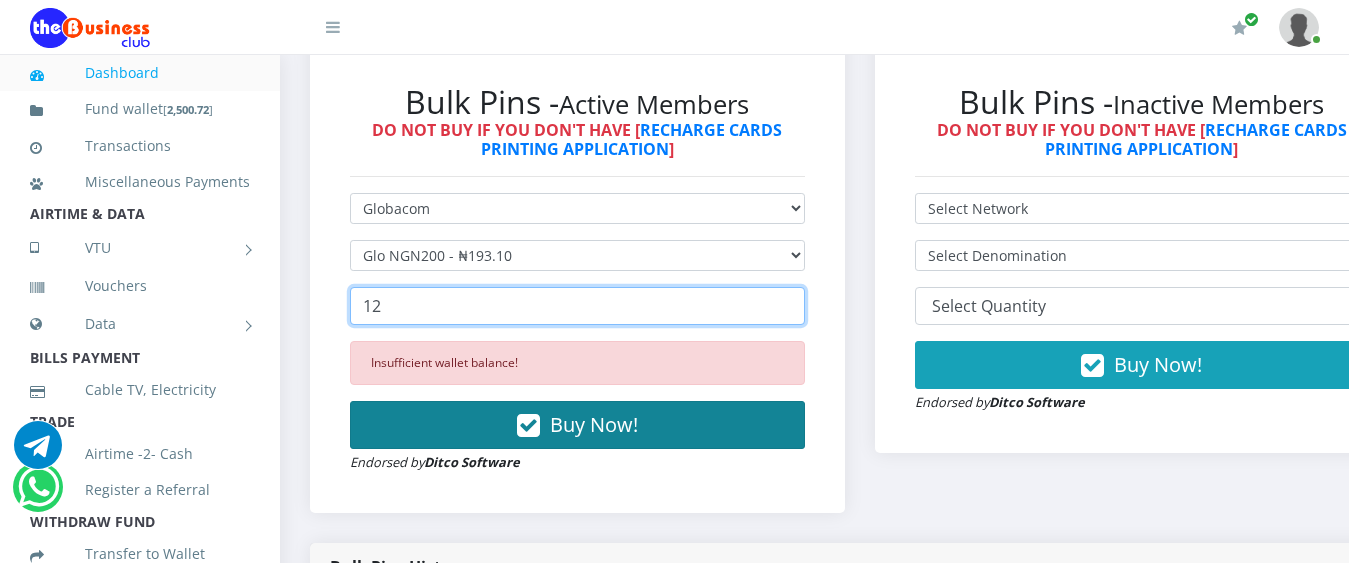 type on "12" 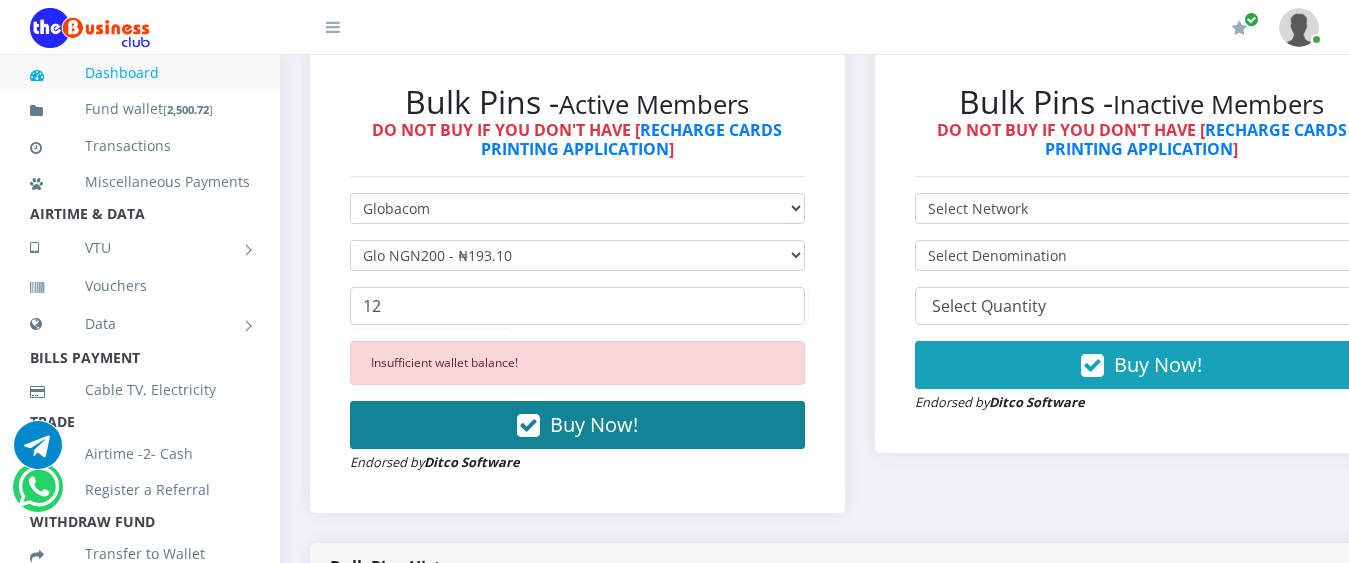 click on "Buy Now!" at bounding box center [594, 424] 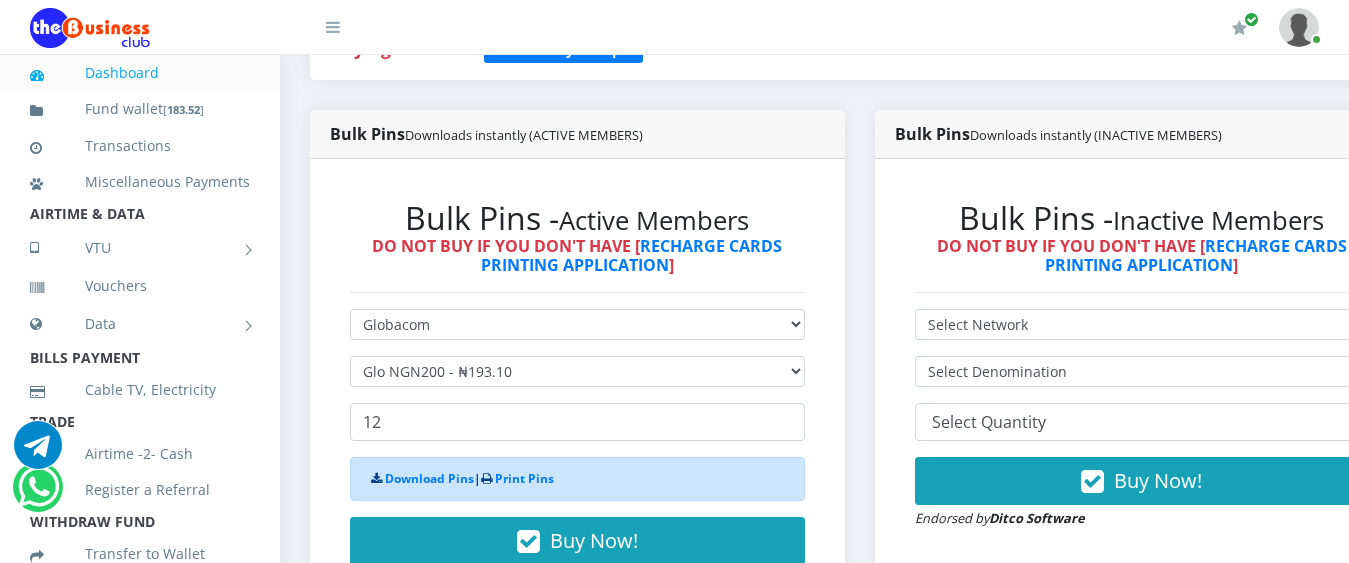 scroll, scrollTop: 600, scrollLeft: 0, axis: vertical 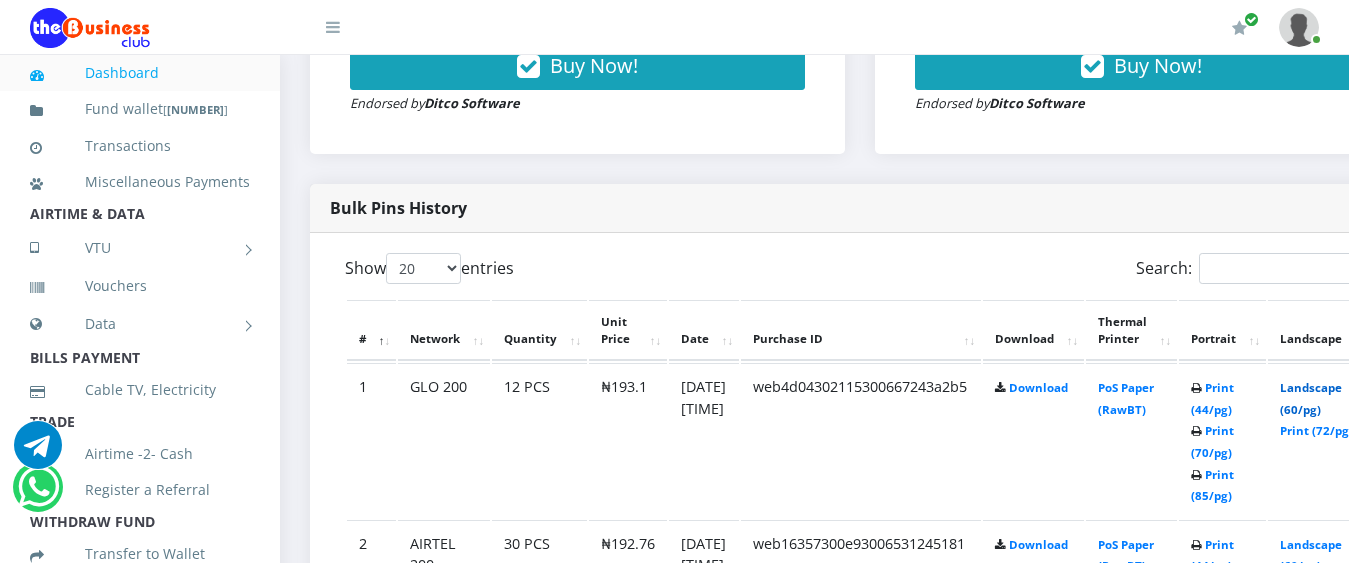 click on "Landscape (60/pg)" at bounding box center (1311, 398) 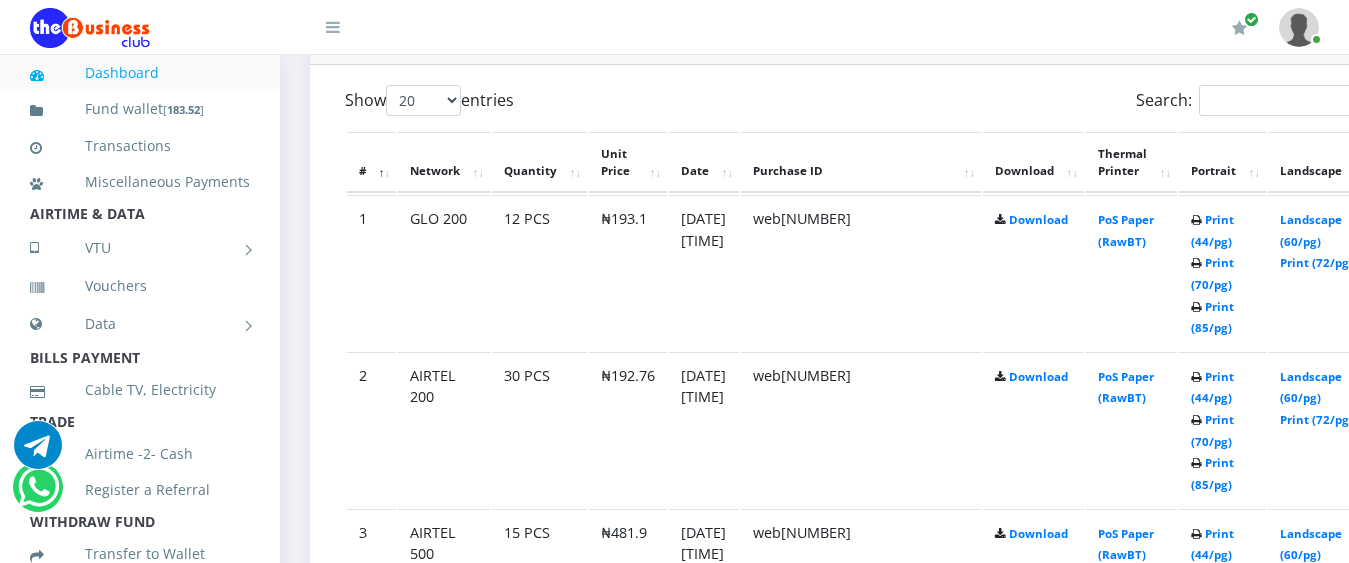 scroll, scrollTop: 1099, scrollLeft: 0, axis: vertical 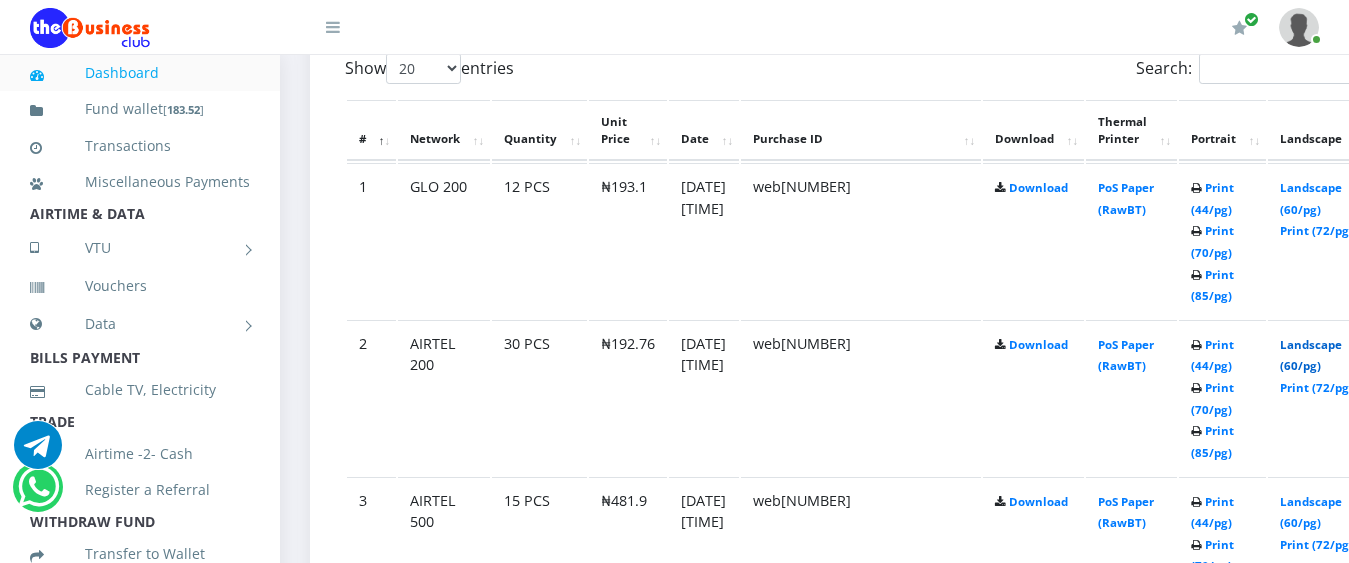 click on "Landscape (60/pg)" at bounding box center (1311, 355) 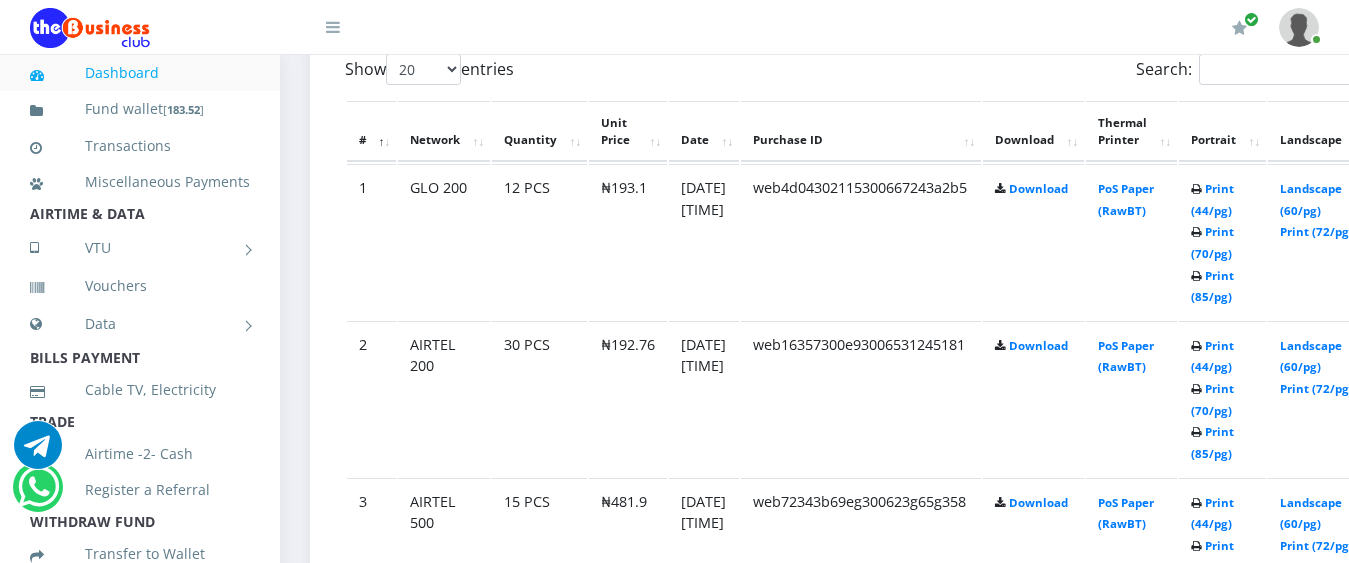 scroll, scrollTop: 0, scrollLeft: 0, axis: both 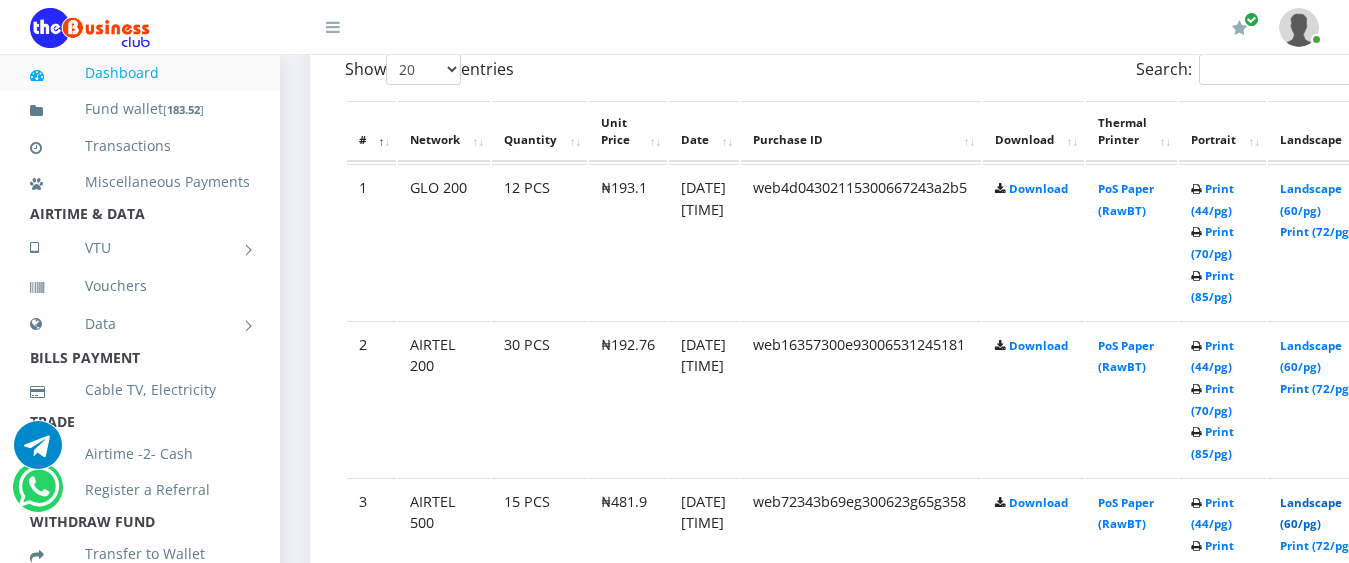click on "Landscape (60/pg)" at bounding box center (1311, 513) 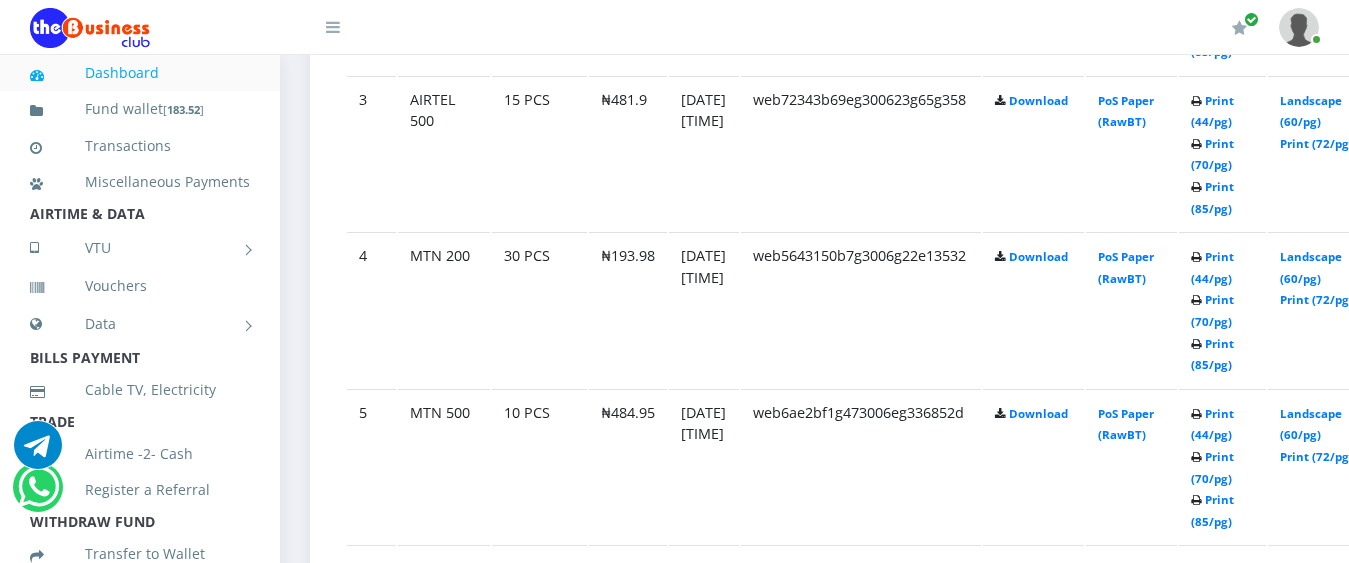 scroll, scrollTop: 1599, scrollLeft: 0, axis: vertical 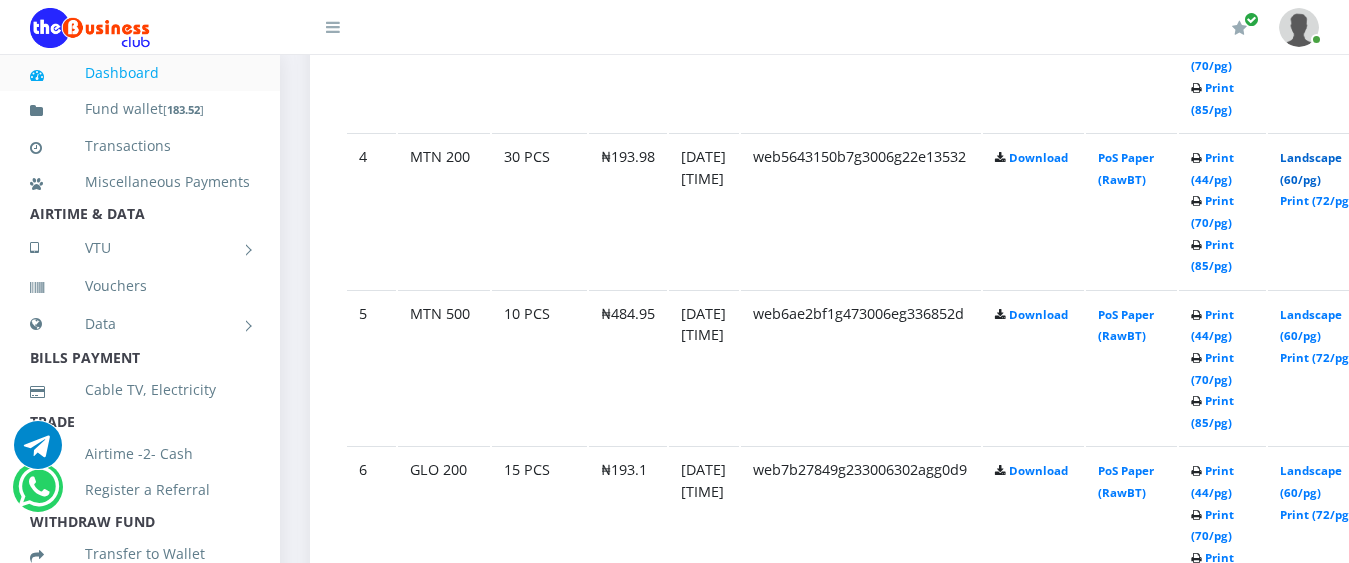 click on "Landscape (60/pg)" at bounding box center (1311, 168) 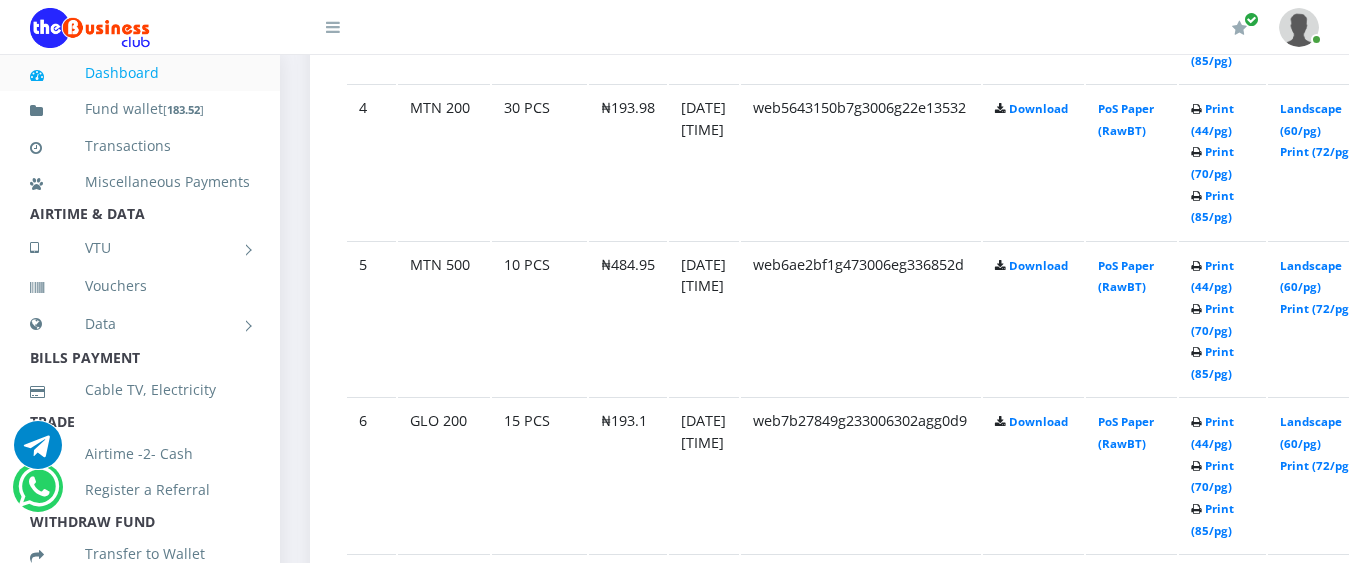 scroll, scrollTop: 1599, scrollLeft: 0, axis: vertical 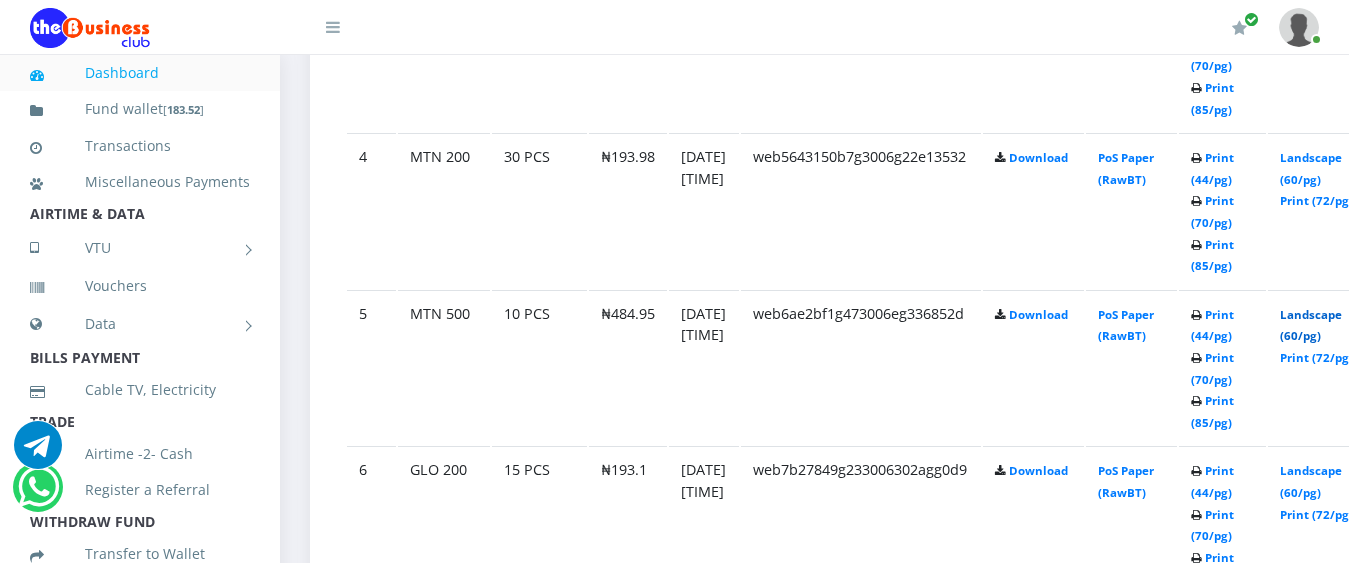 click on "Landscape (60/pg)" at bounding box center (1311, 325) 